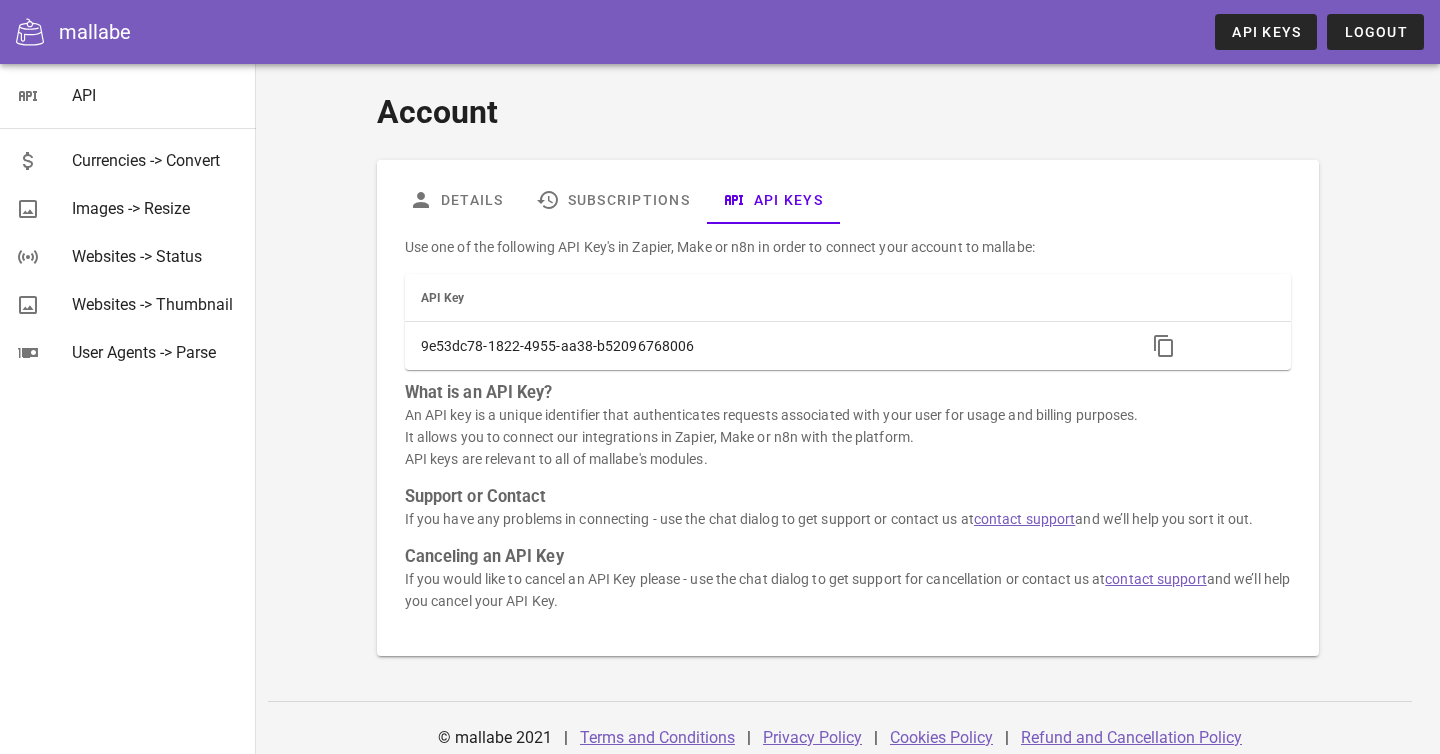 scroll, scrollTop: 0, scrollLeft: 0, axis: both 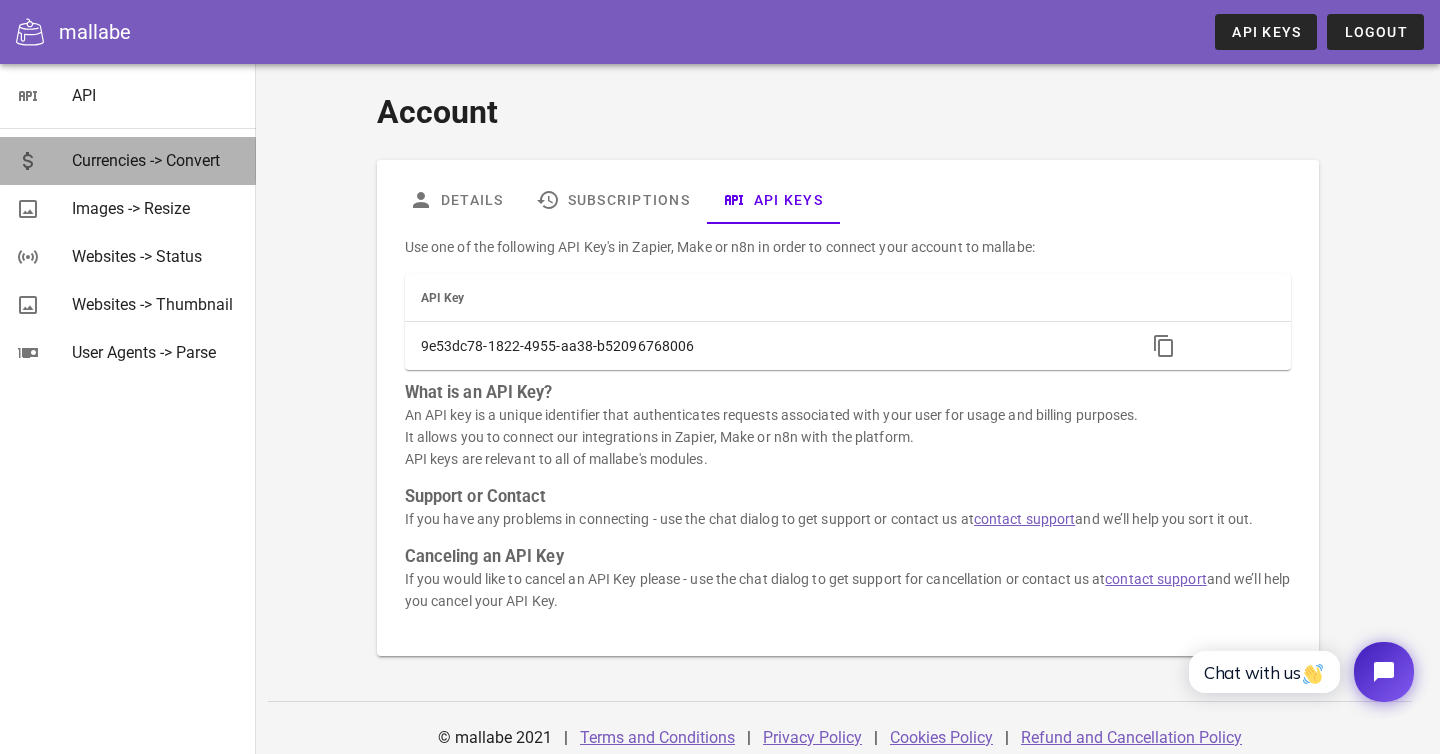 click on "Currencies -> Convert" at bounding box center [156, 160] 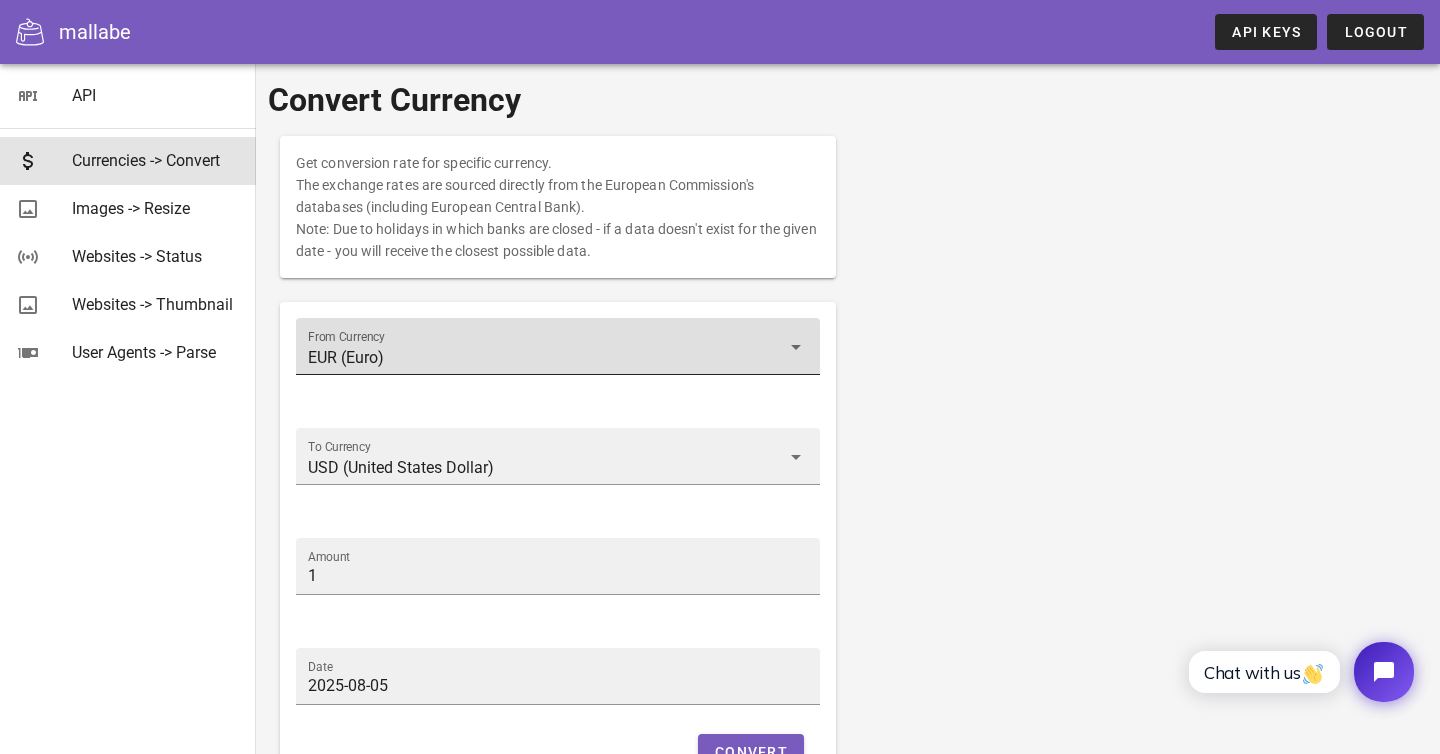 click on "EUR (Euro)" at bounding box center [544, 358] 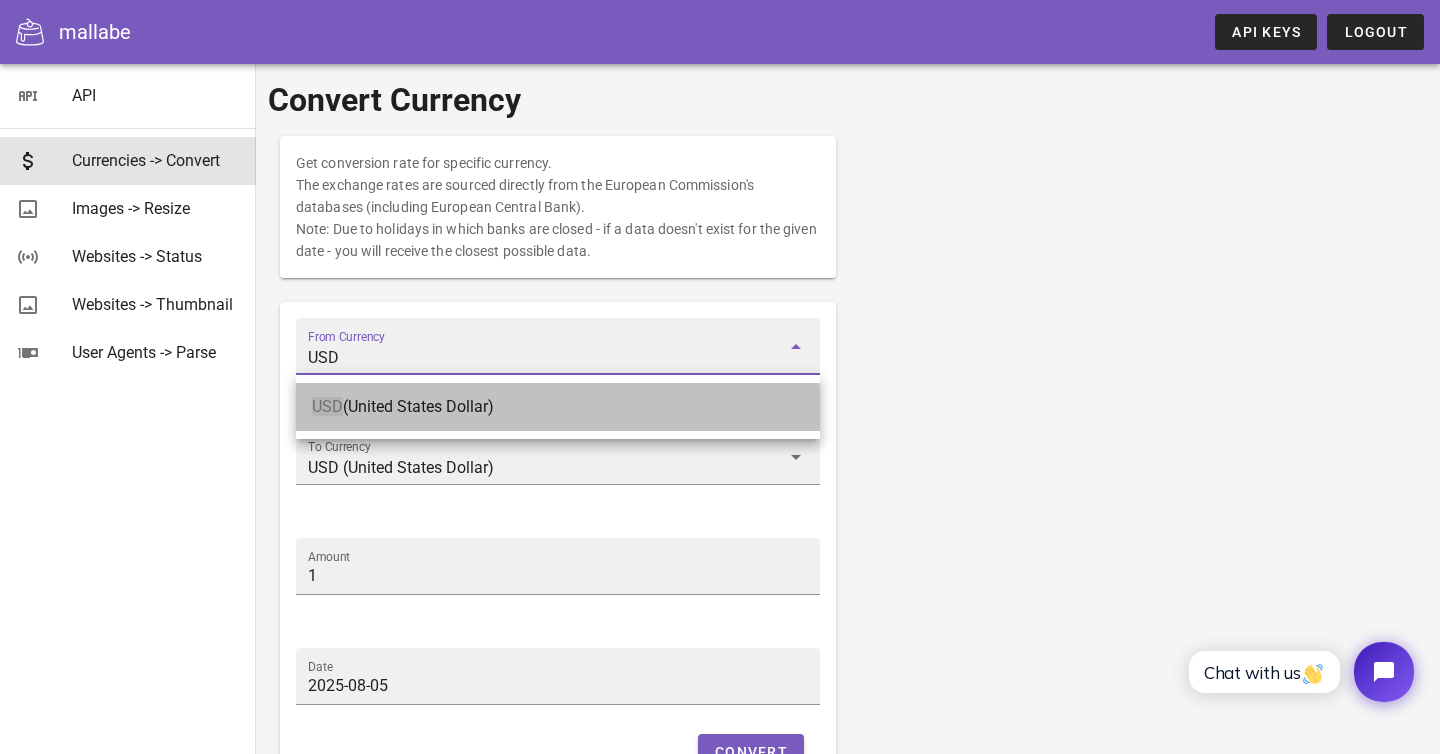 click on "USD ([CURRENCY])" at bounding box center [558, 406] 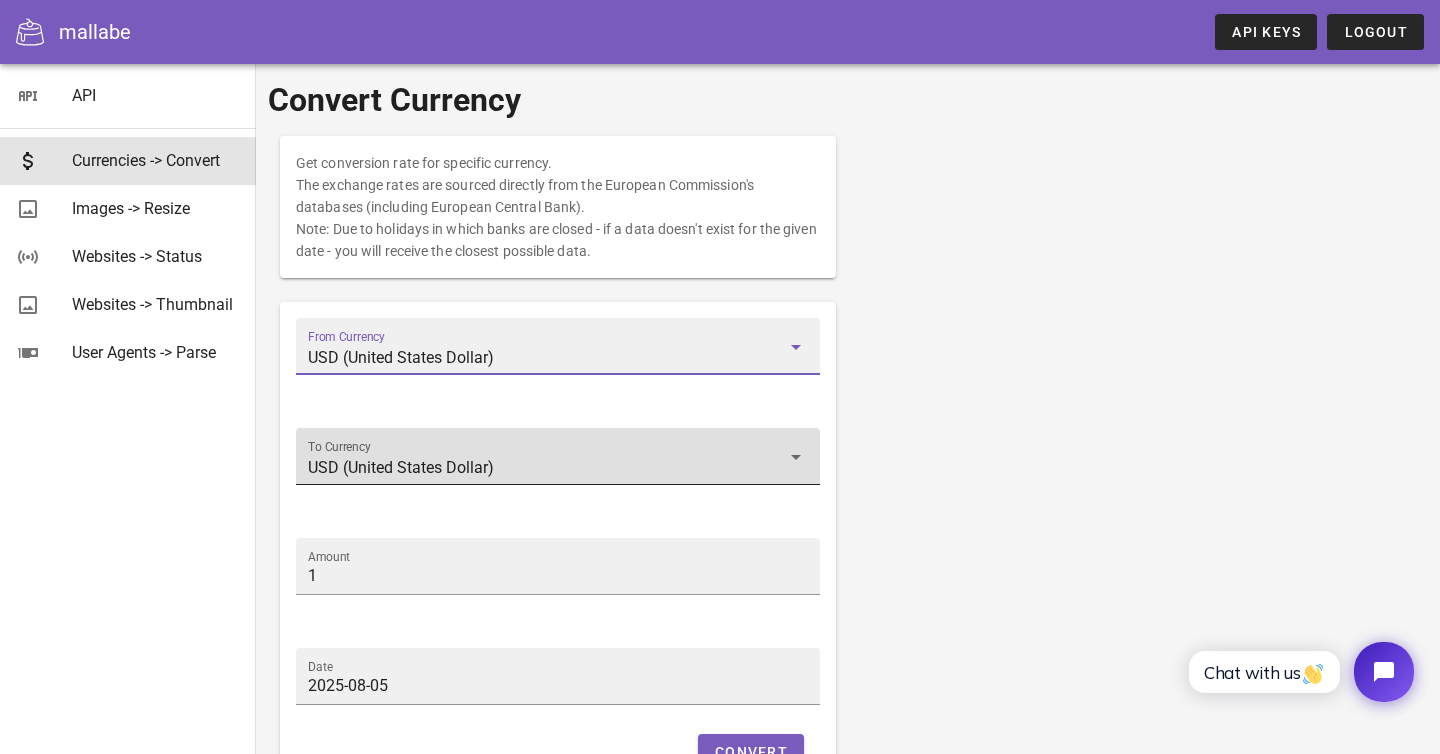 type on "USD (United States Dollar)" 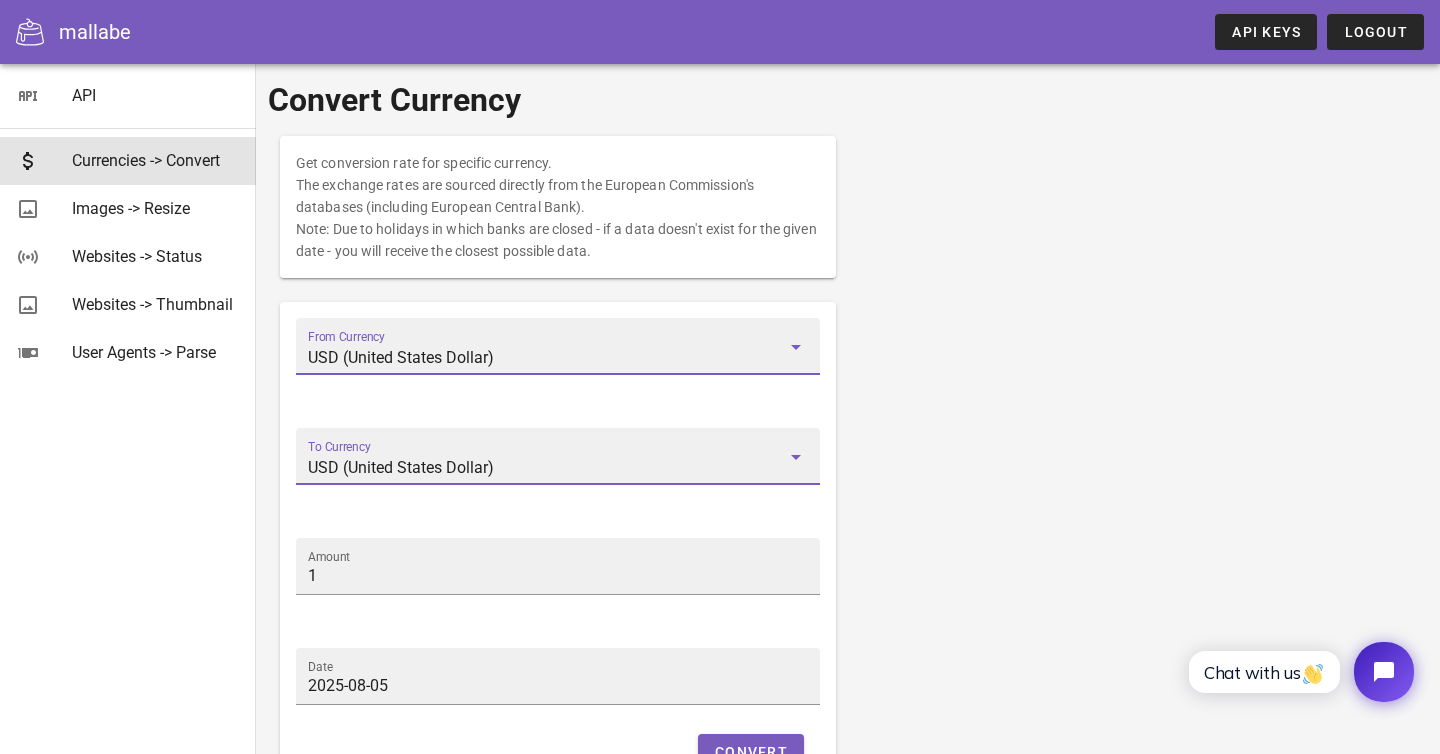 click on "USD (United States Dollar)" at bounding box center (544, 468) 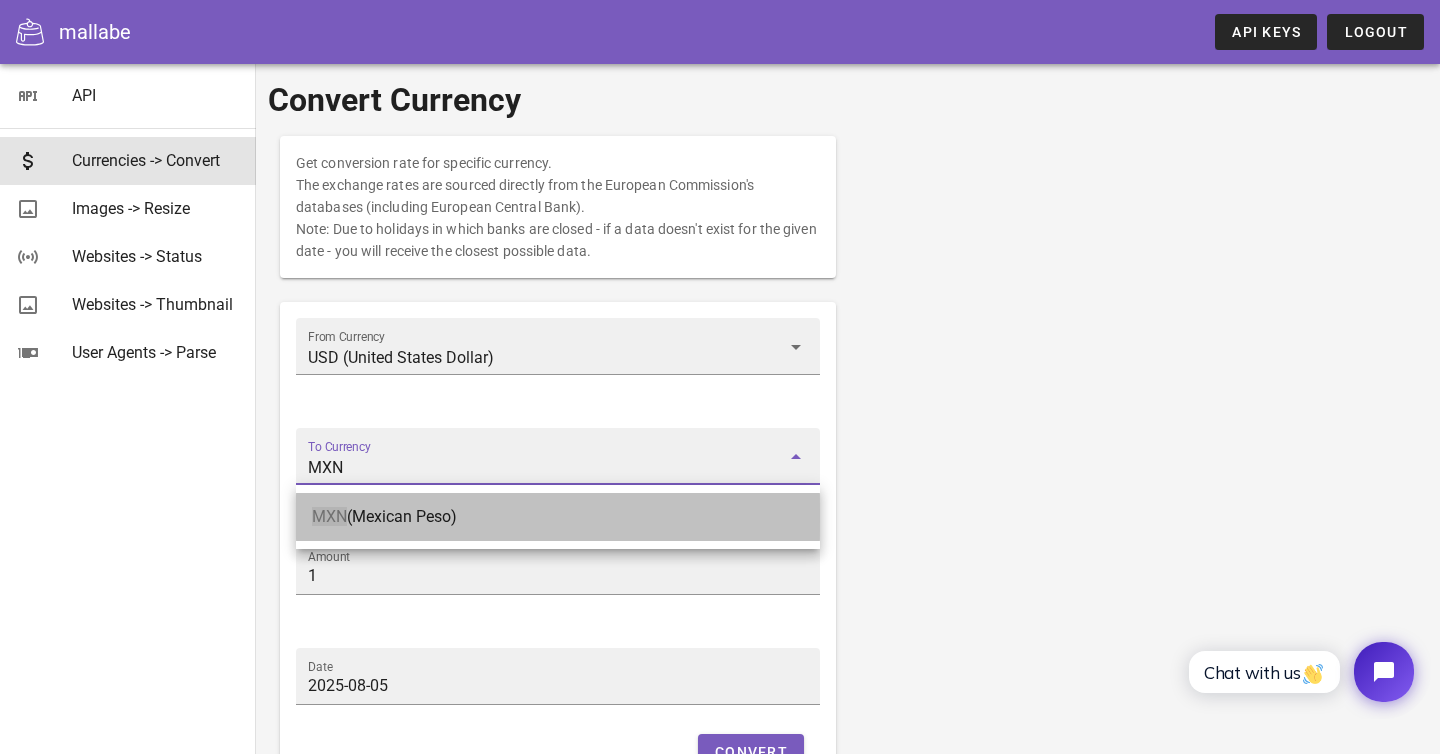 click on "MXN ([CURRENCY])" at bounding box center [558, 516] 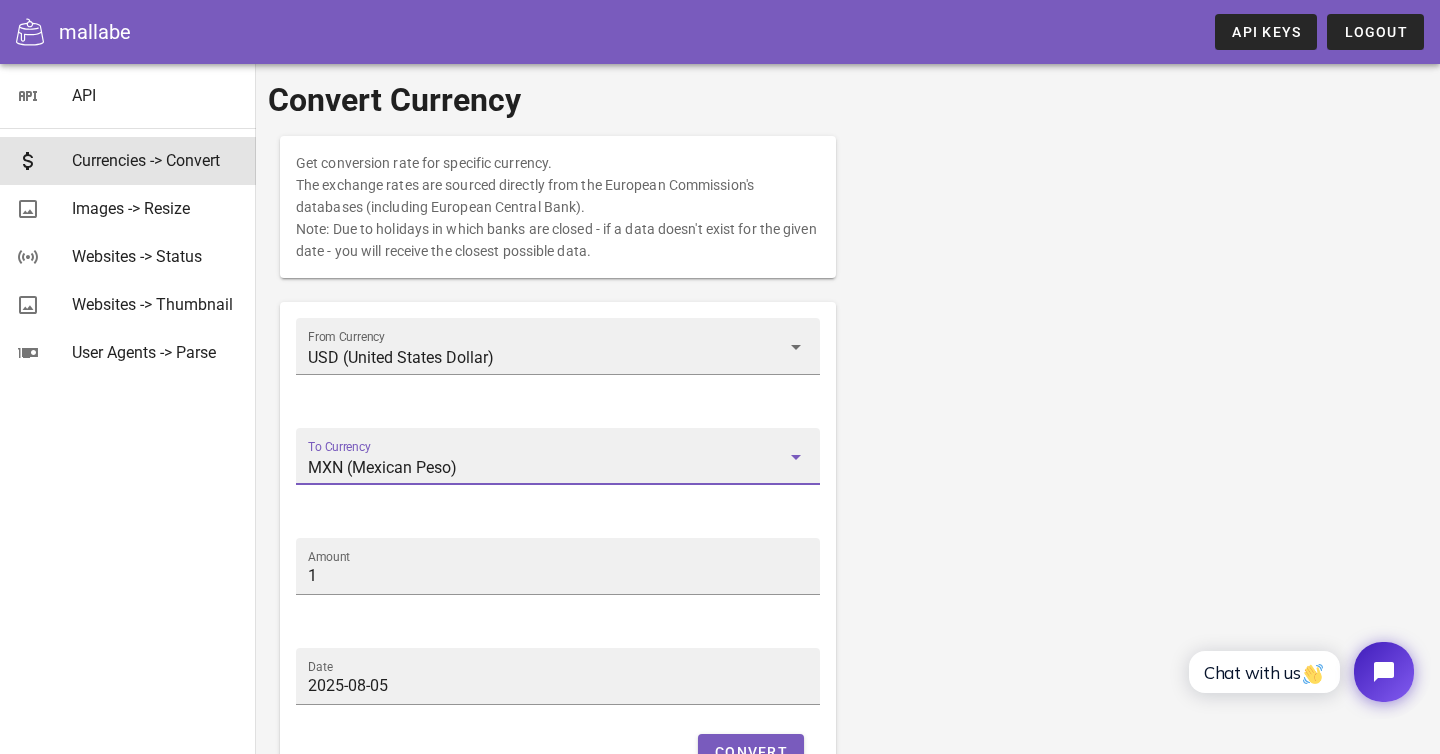 type on "MXN ([CURRENCY])" 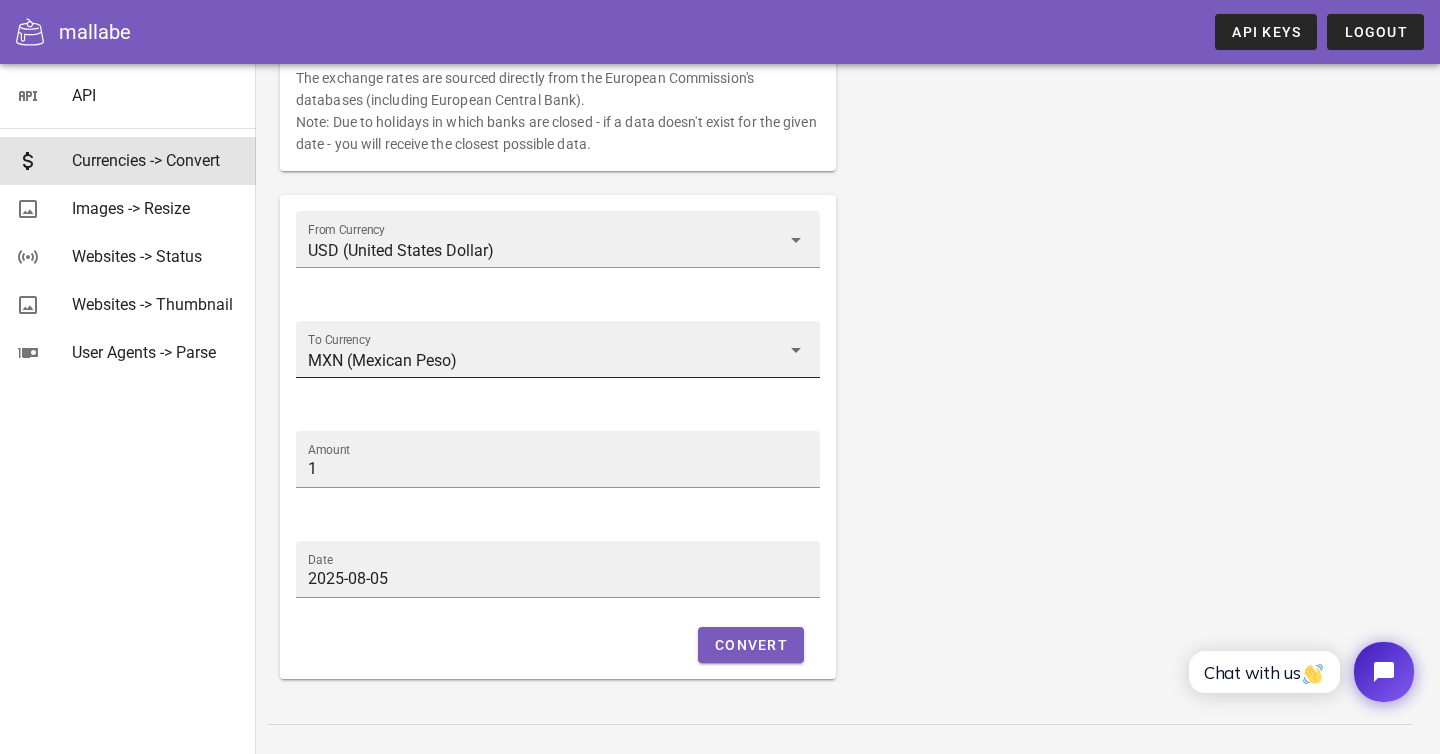 scroll, scrollTop: 144, scrollLeft: 0, axis: vertical 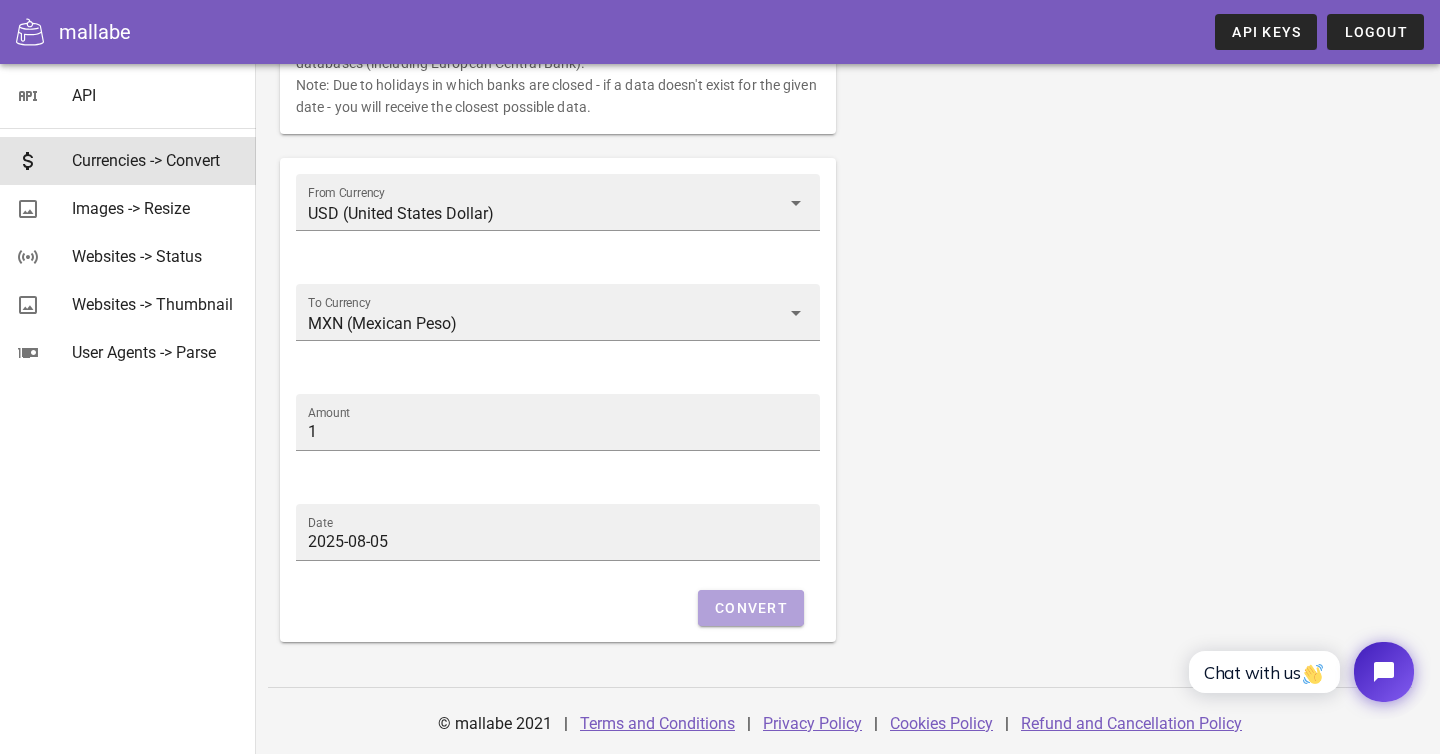 click on "Convert" at bounding box center [751, 608] 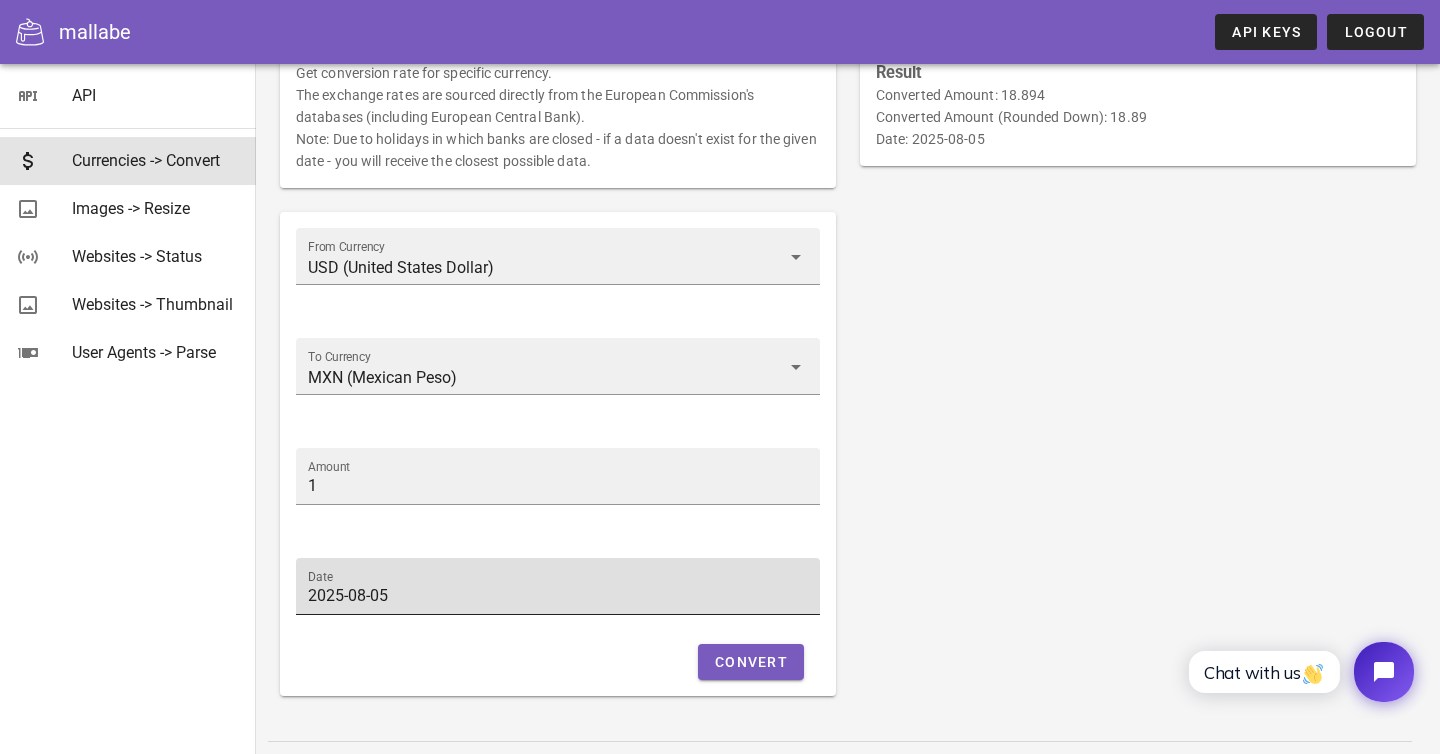 scroll, scrollTop: 0, scrollLeft: 0, axis: both 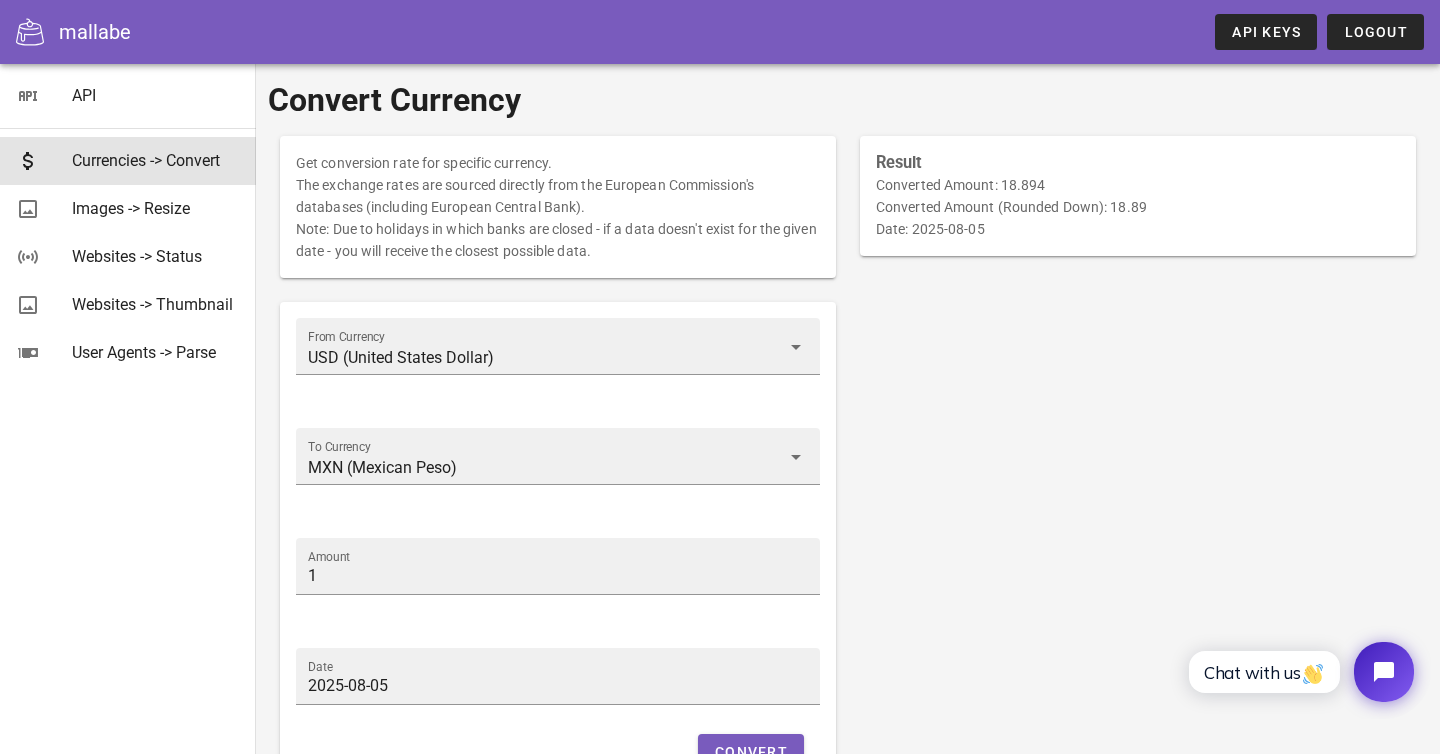 drag, startPoint x: 1053, startPoint y: 185, endPoint x: 1042, endPoint y: 185, distance: 11 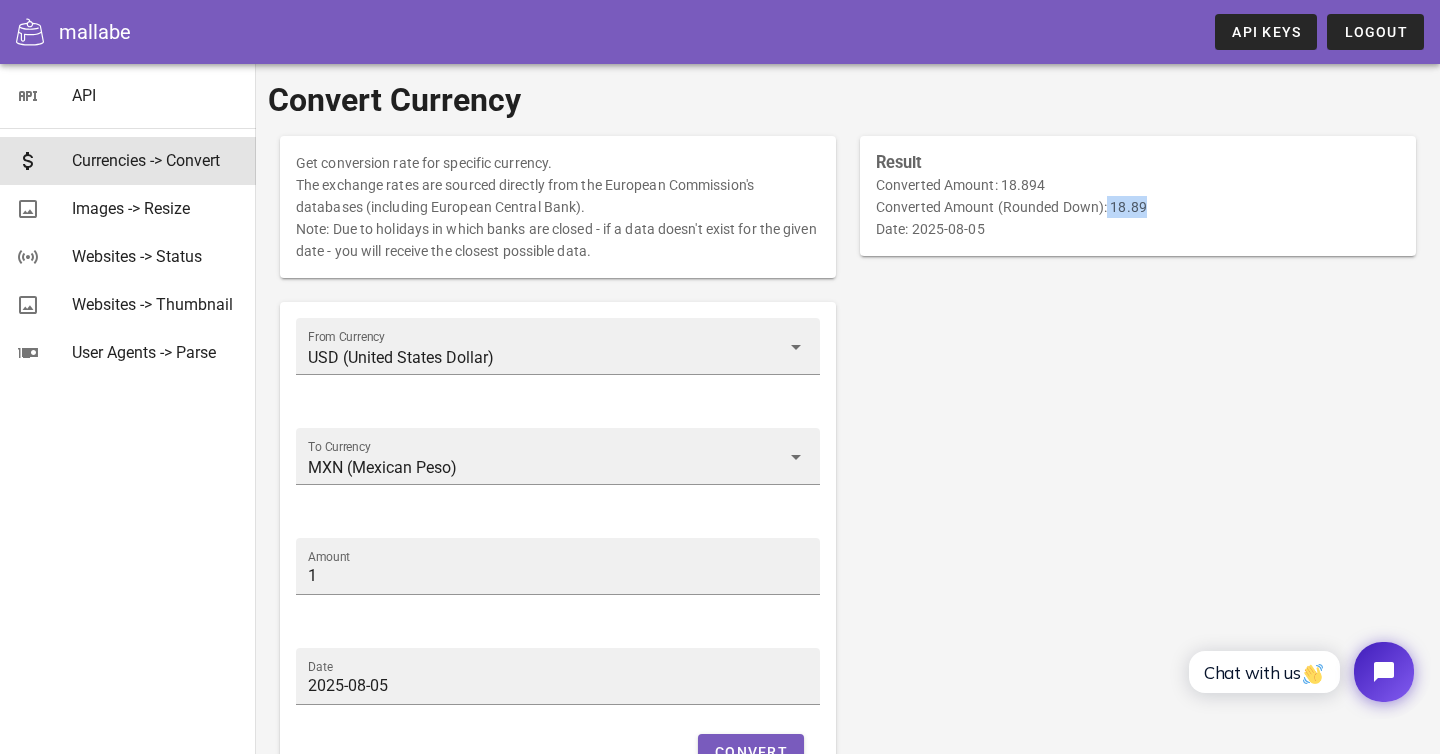 drag, startPoint x: 1155, startPoint y: 206, endPoint x: 1170, endPoint y: 232, distance: 30.016663 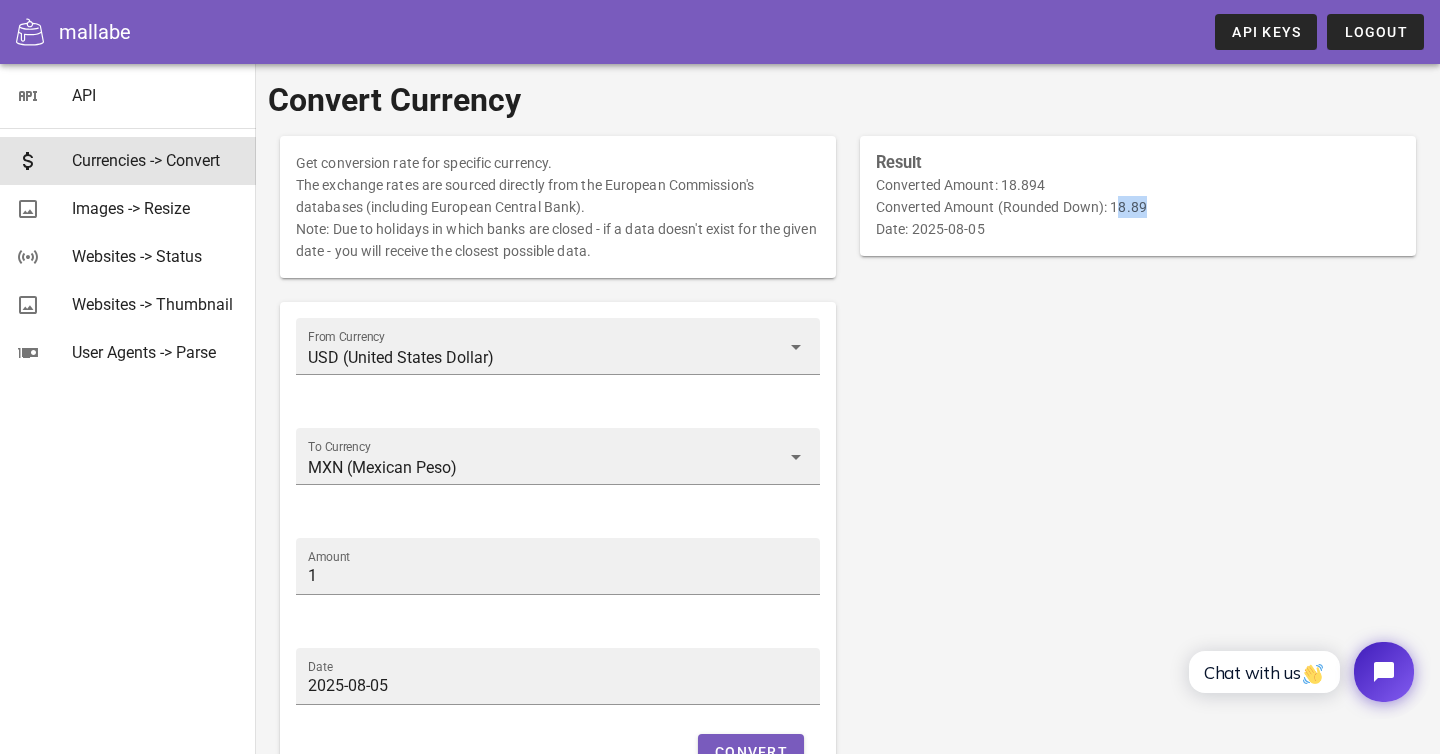 click on "Converted Amount (Rounded Down):   18.89" at bounding box center [1138, 207] 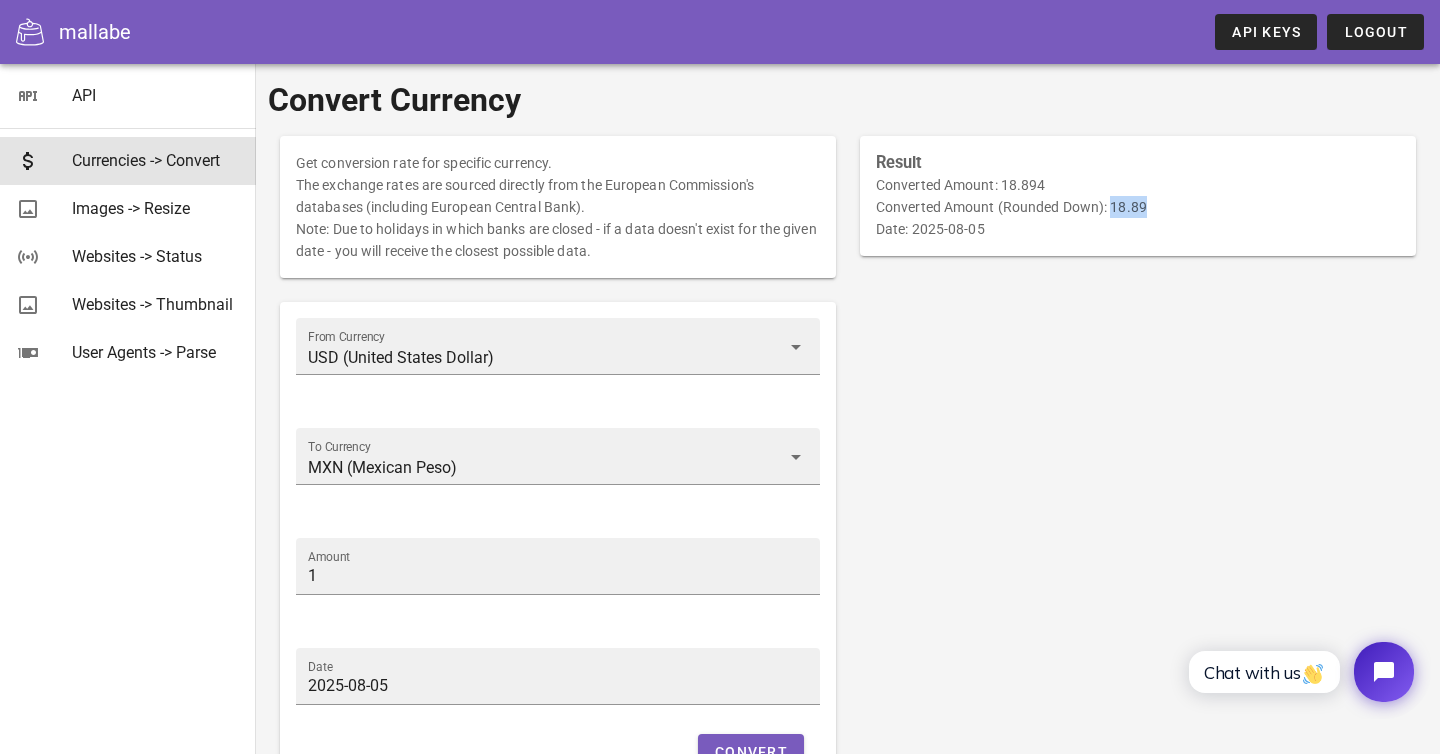 drag, startPoint x: 1162, startPoint y: 204, endPoint x: 1123, endPoint y: 204, distance: 39 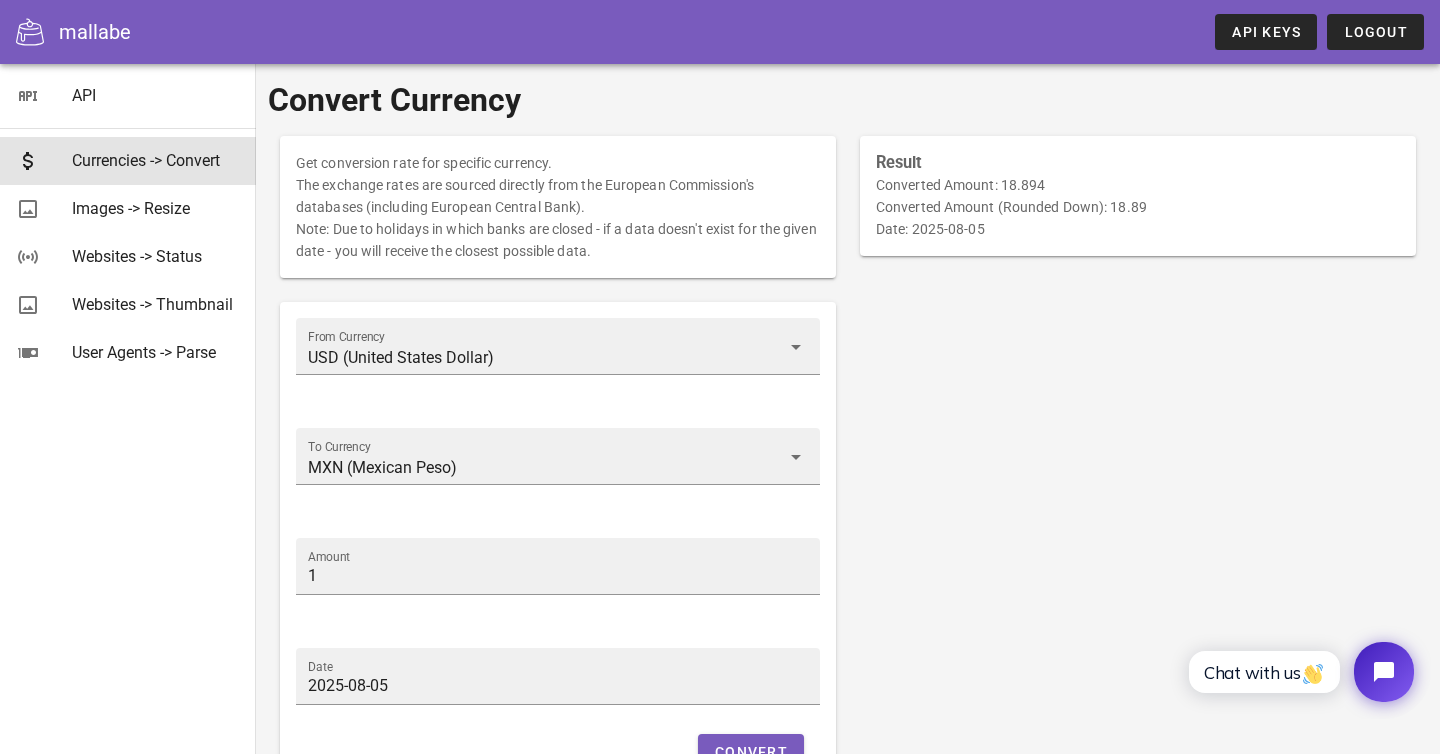 click on "Date:   2025-08-05" at bounding box center (1138, 229) 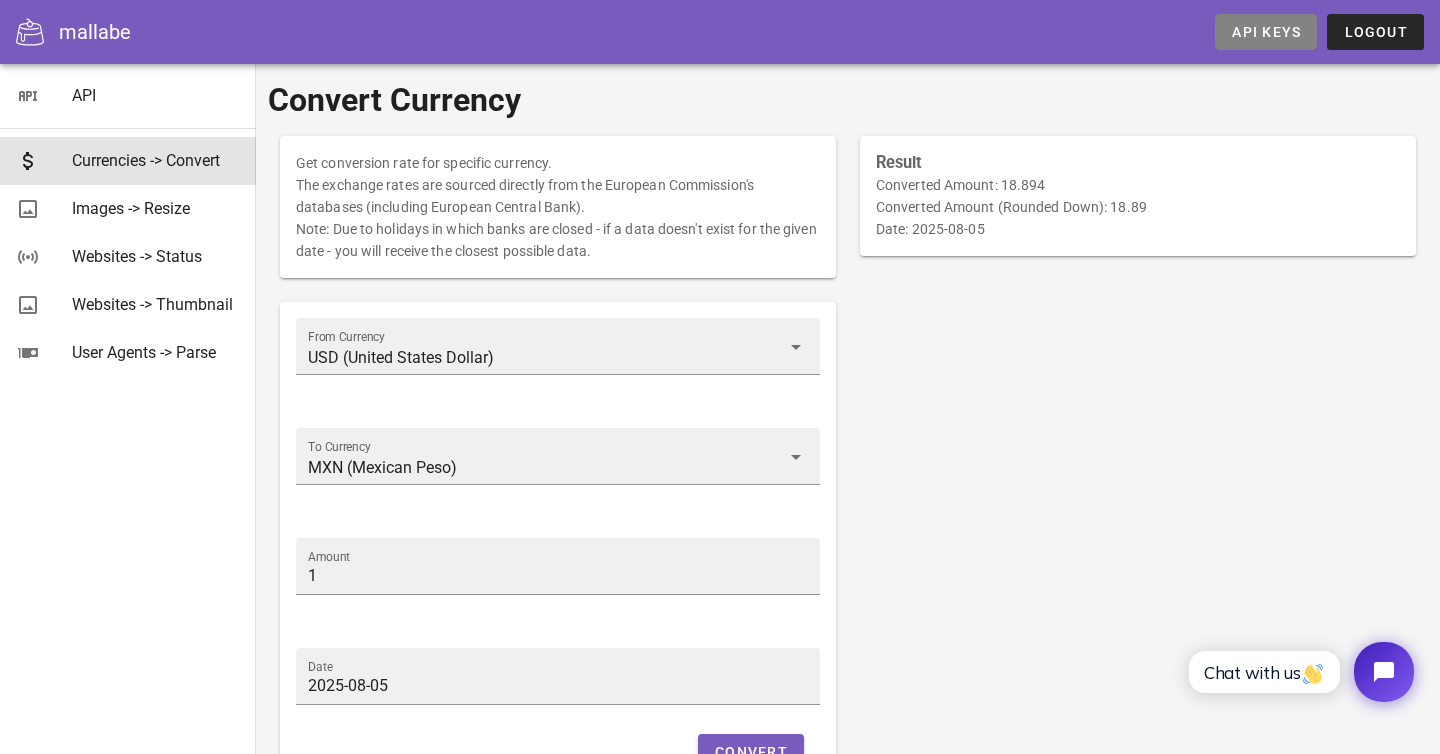 click on "API Keys" at bounding box center (1266, 32) 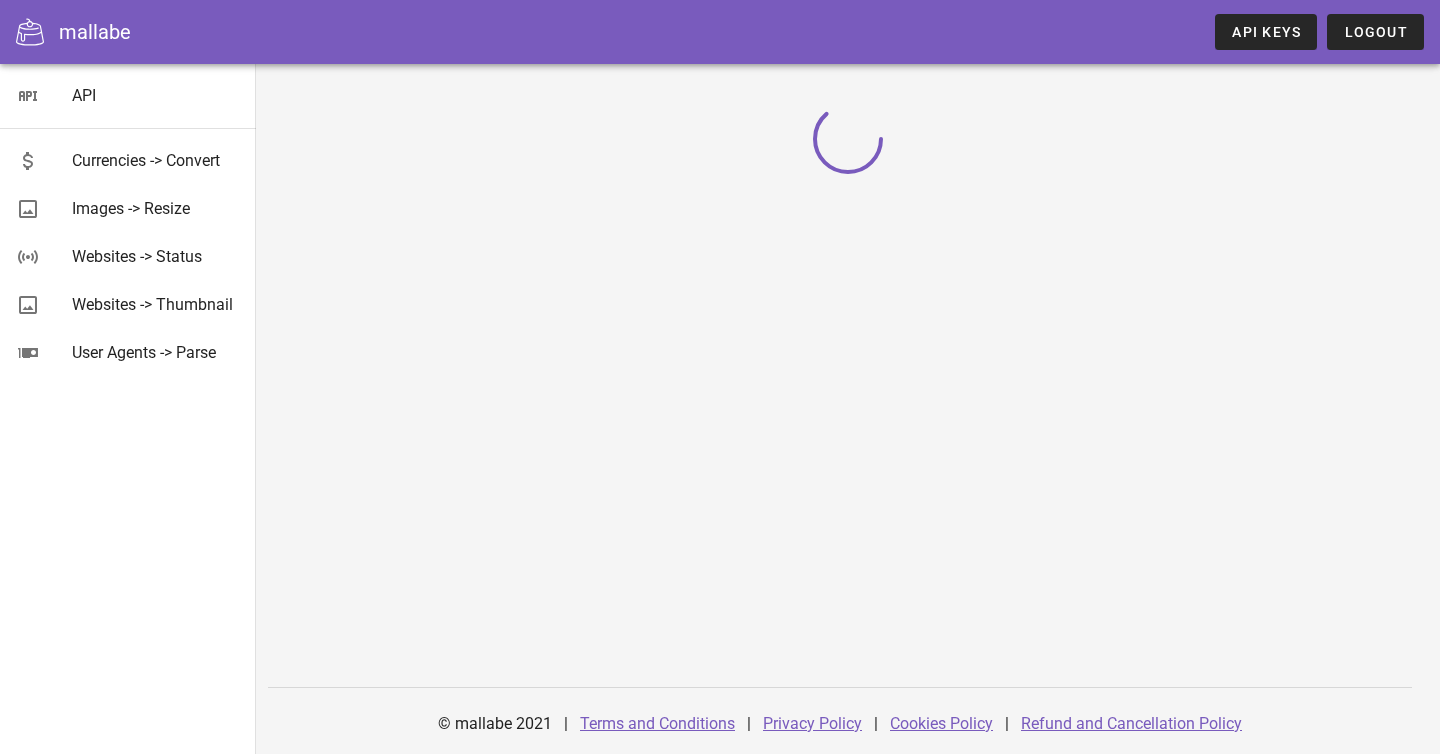 scroll, scrollTop: 0, scrollLeft: 0, axis: both 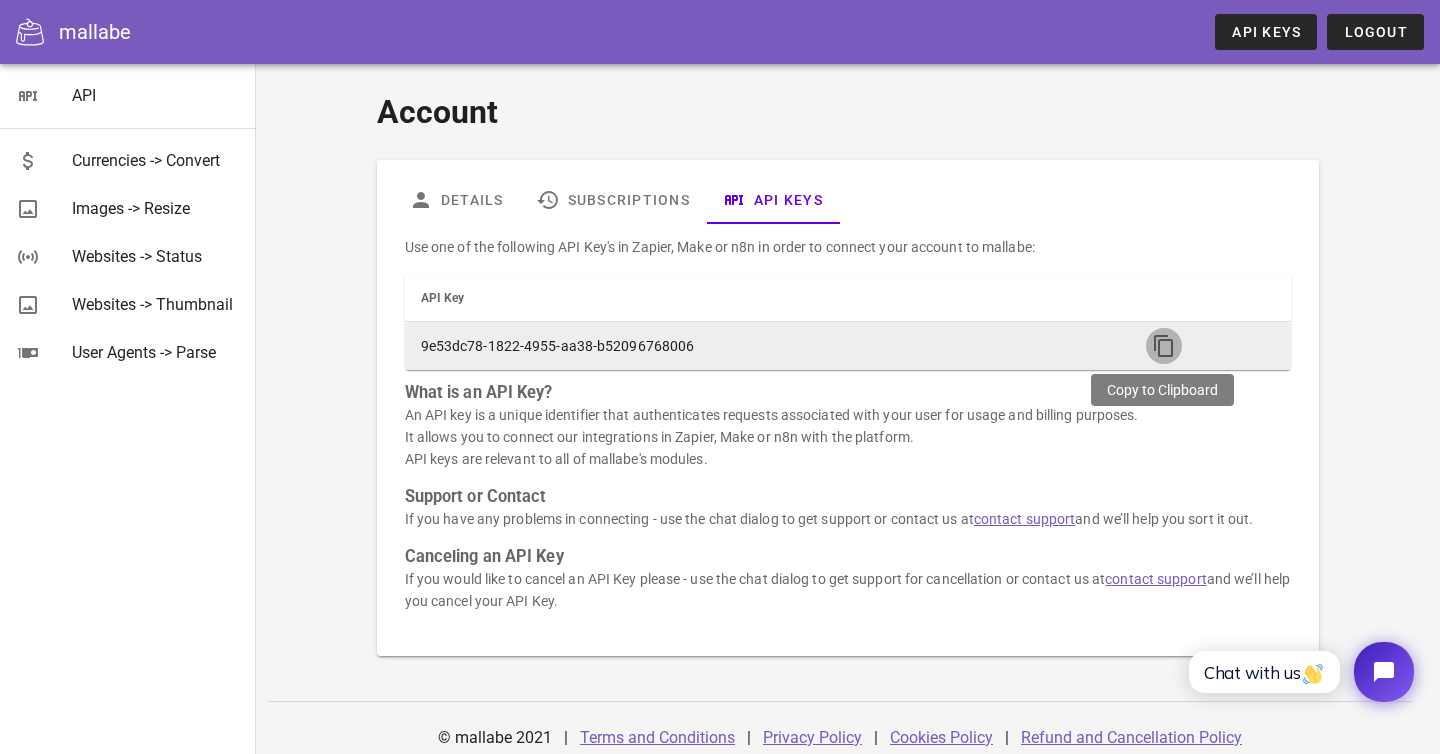 click at bounding box center (1164, 346) 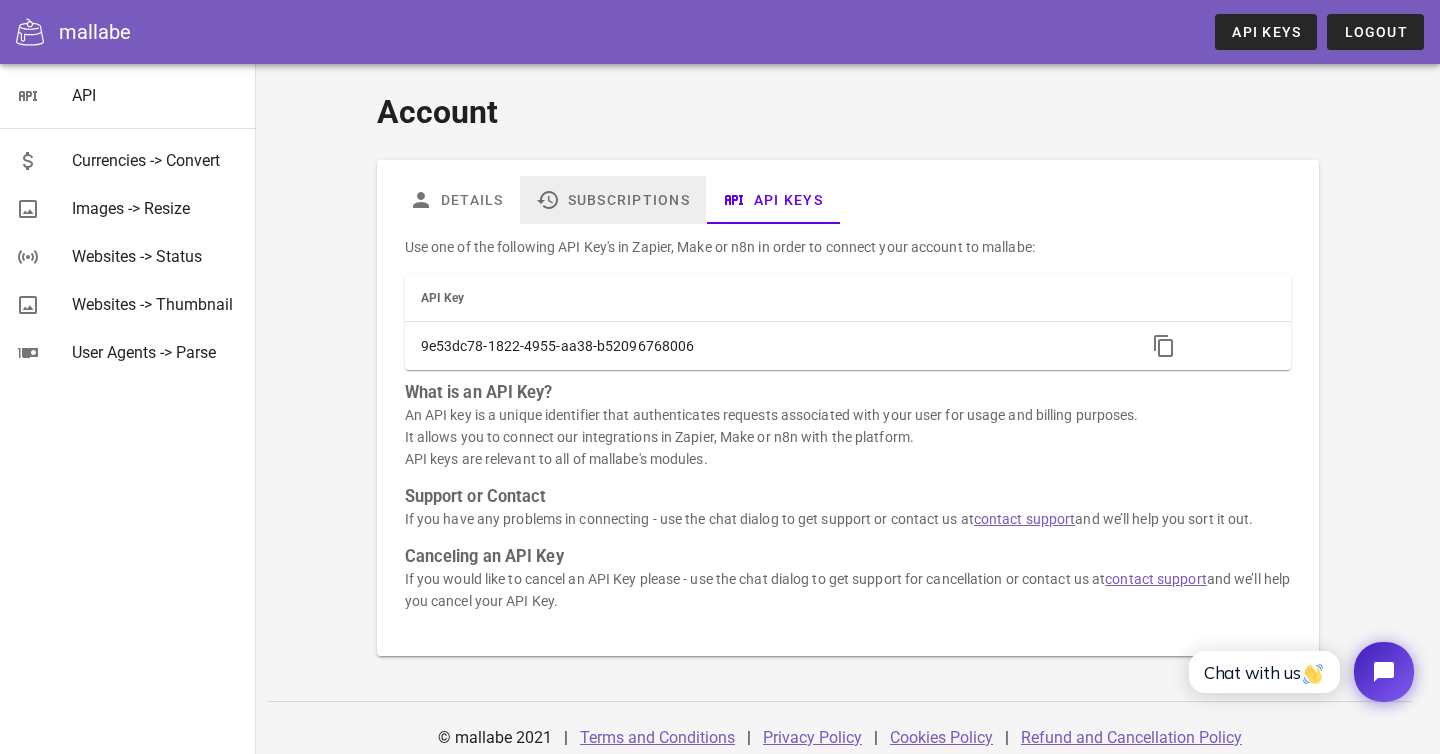 click on "Subscriptions" at bounding box center (612, 200) 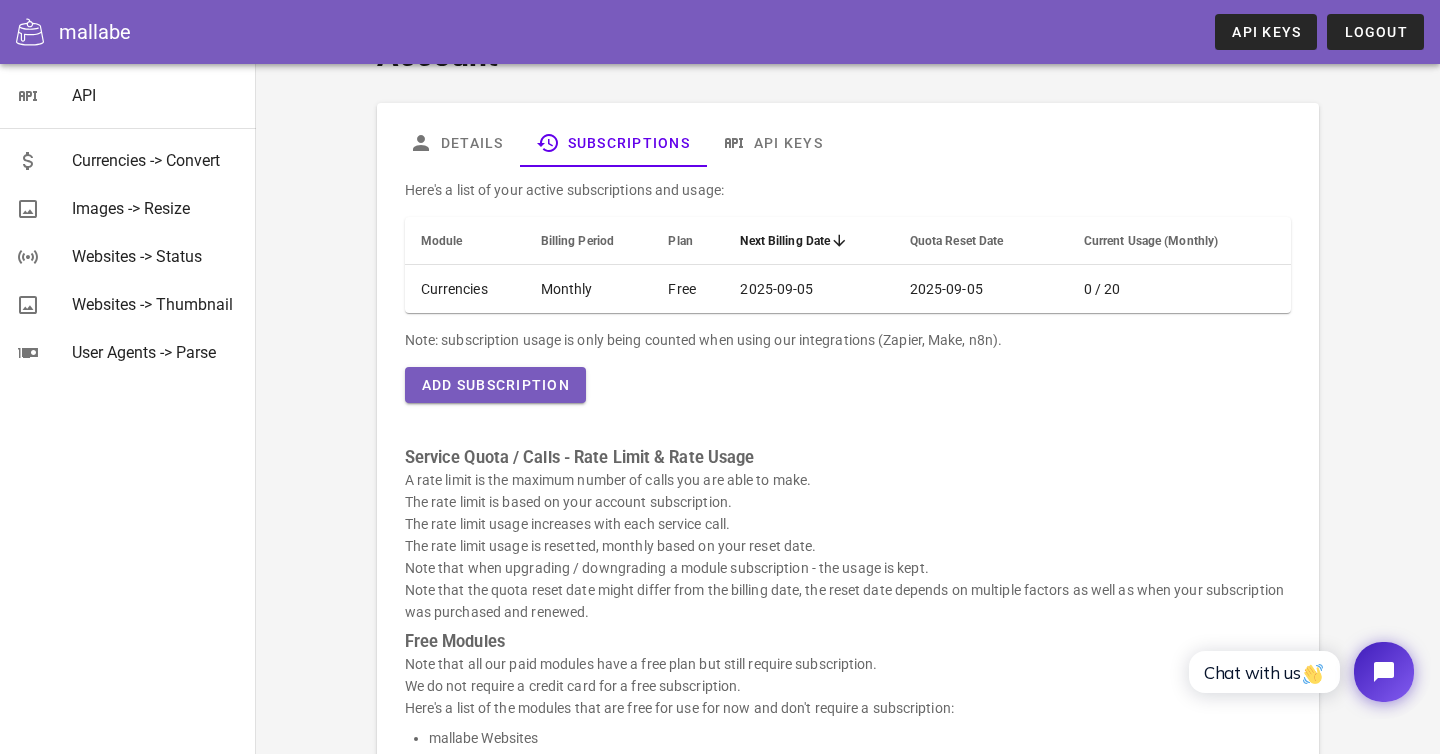 scroll, scrollTop: 0, scrollLeft: 0, axis: both 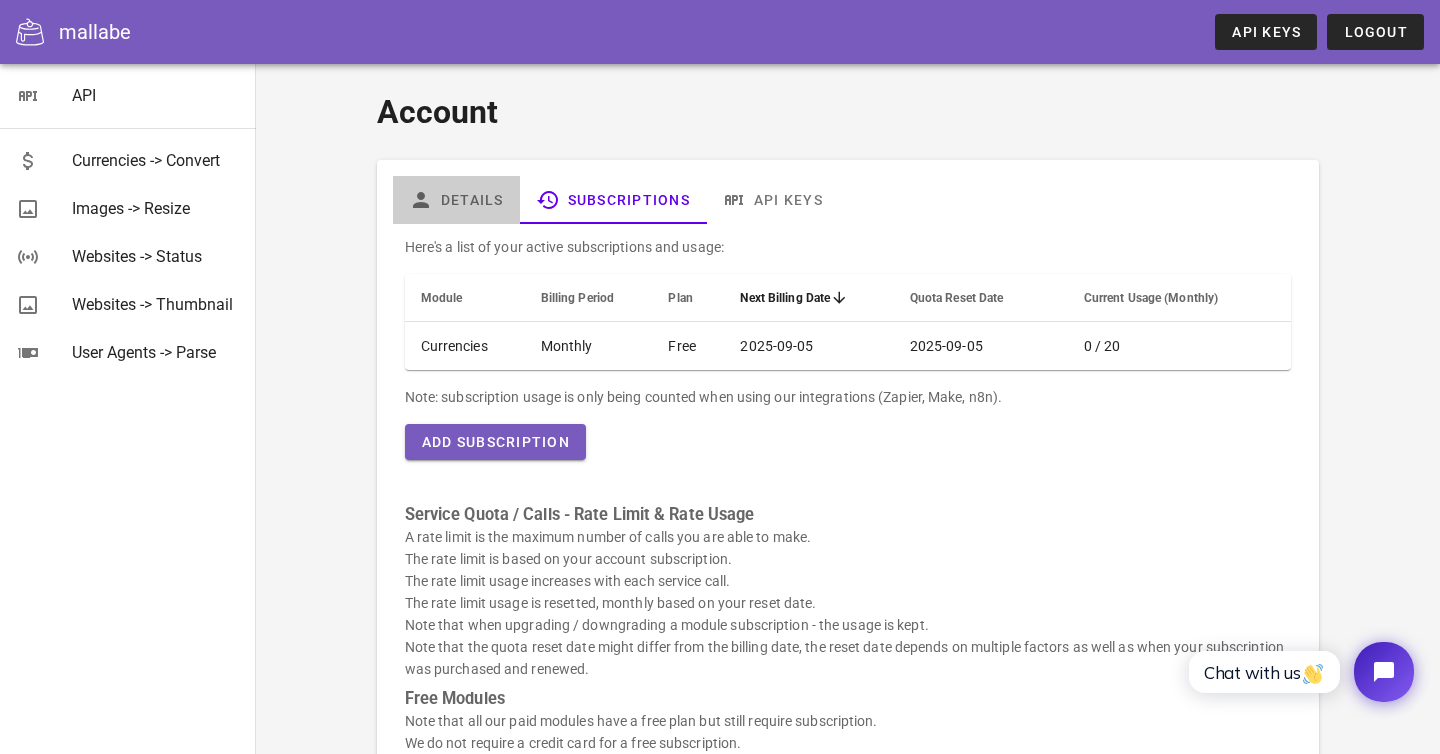click on "Details" at bounding box center [456, 200] 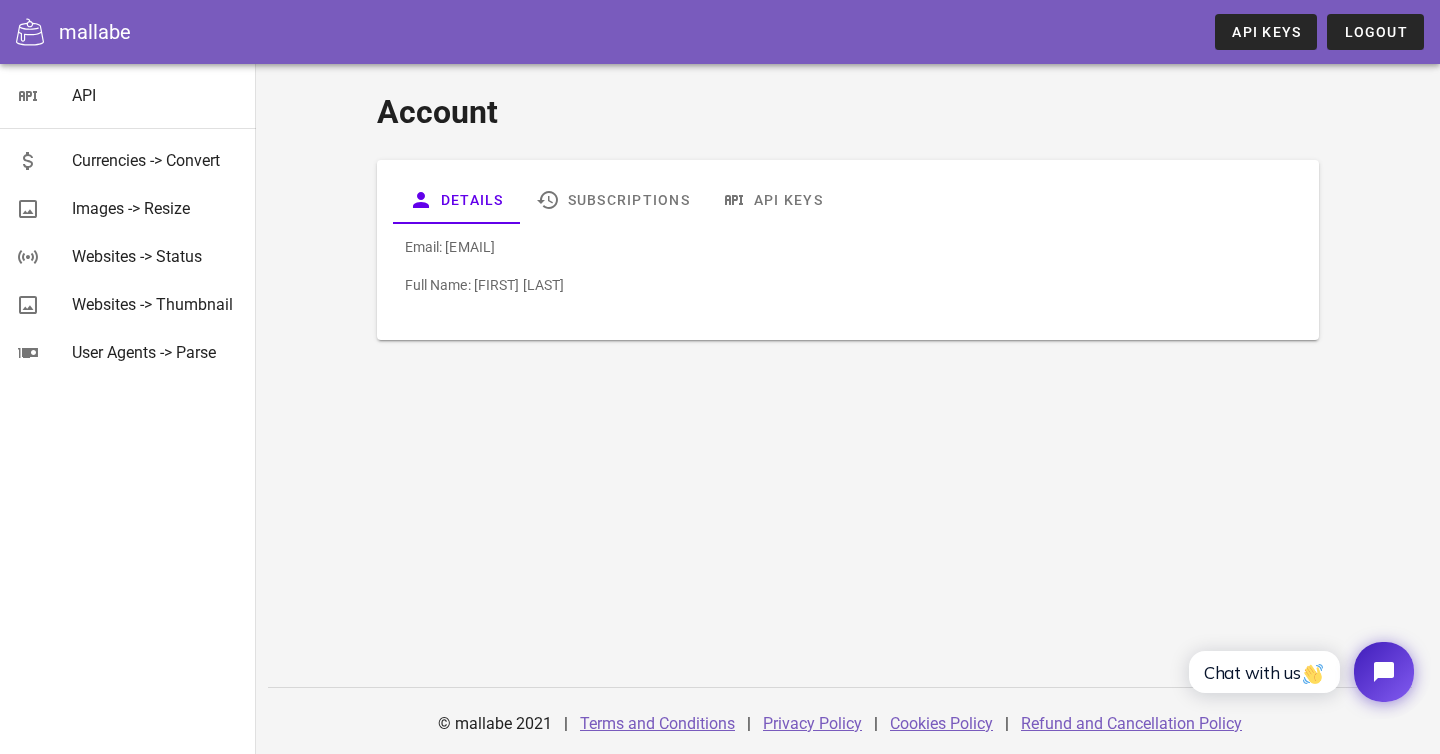 click on "mallabe" at bounding box center [95, 32] 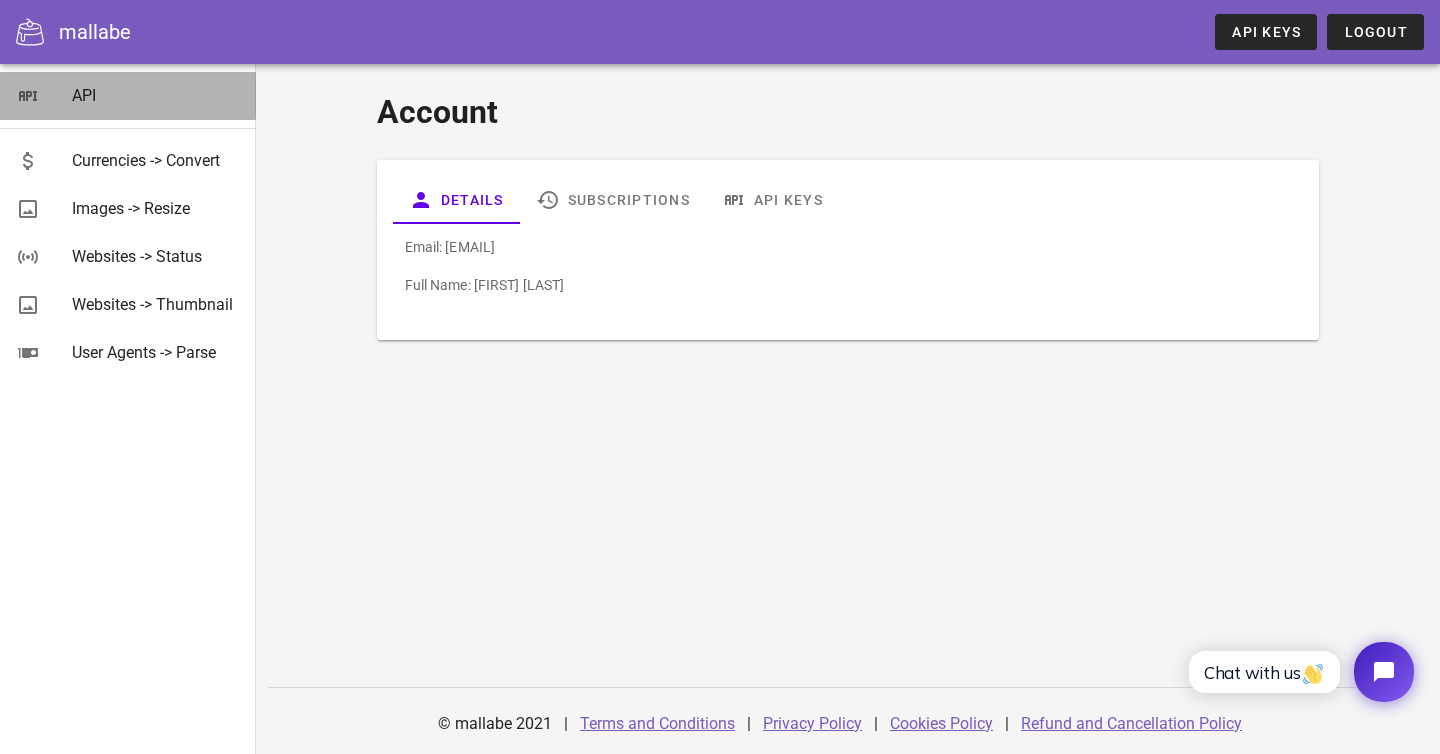 click on "API" at bounding box center [156, 95] 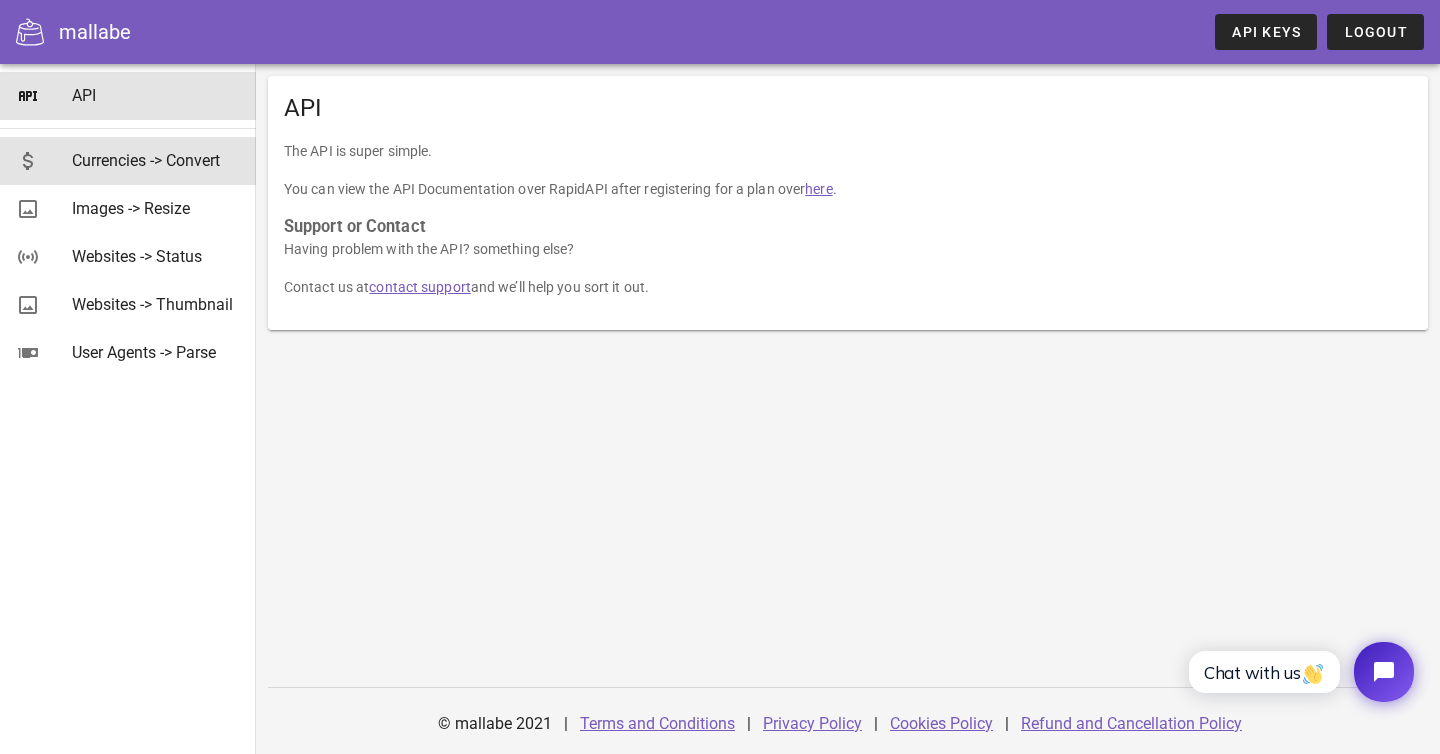 click on "Currencies -> Convert" at bounding box center (156, 160) 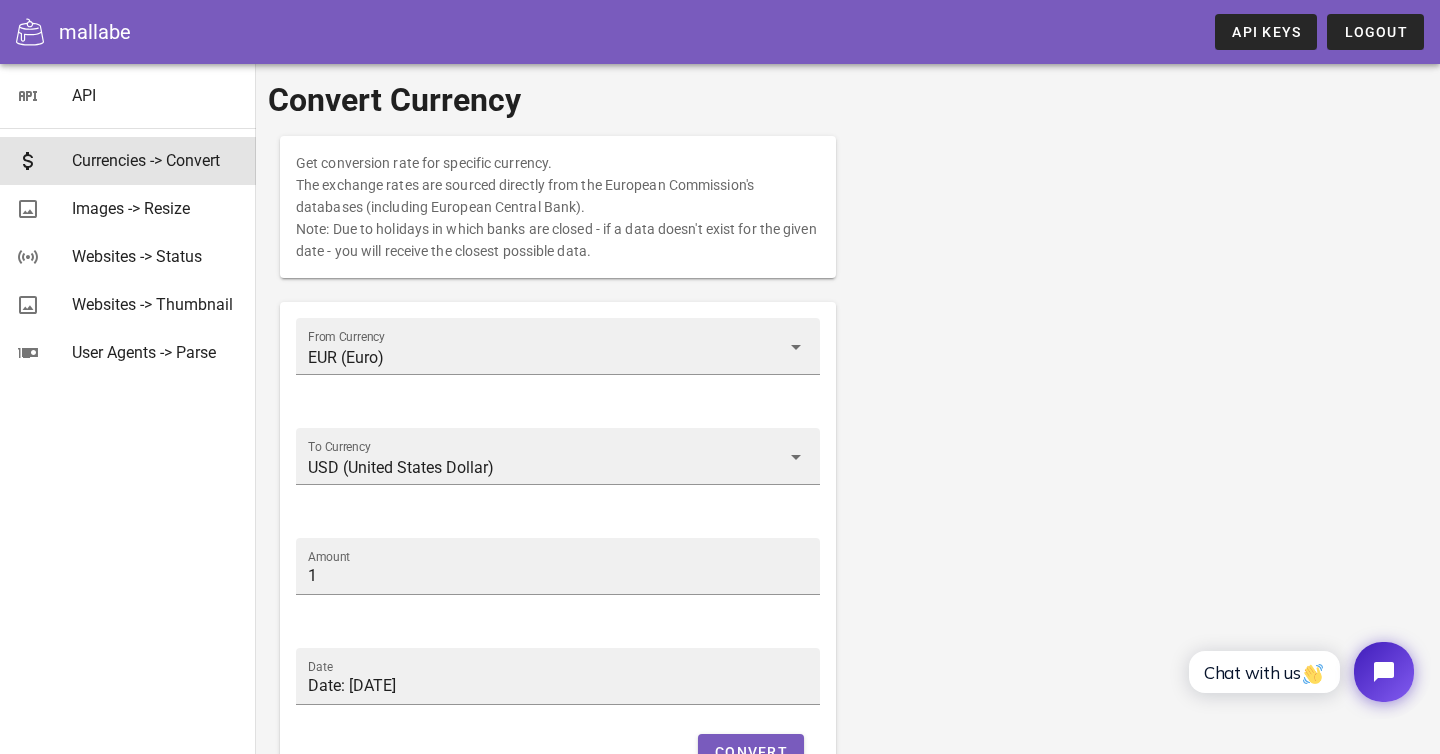 click on "Get conversion rate for specific currency.
The exchange rates are sourced directly from the European Commission's databases (including European Central Bank).
Note: Due to holidays in which banks are closed - if a data doesn't exist for the given date - you will receive the closest possible data.
From Currency EUR ([CURRENCY])   To Currency USD ([CURRENCY])   Amount 1   Date [DATE]
Convert" at bounding box center (848, 461) 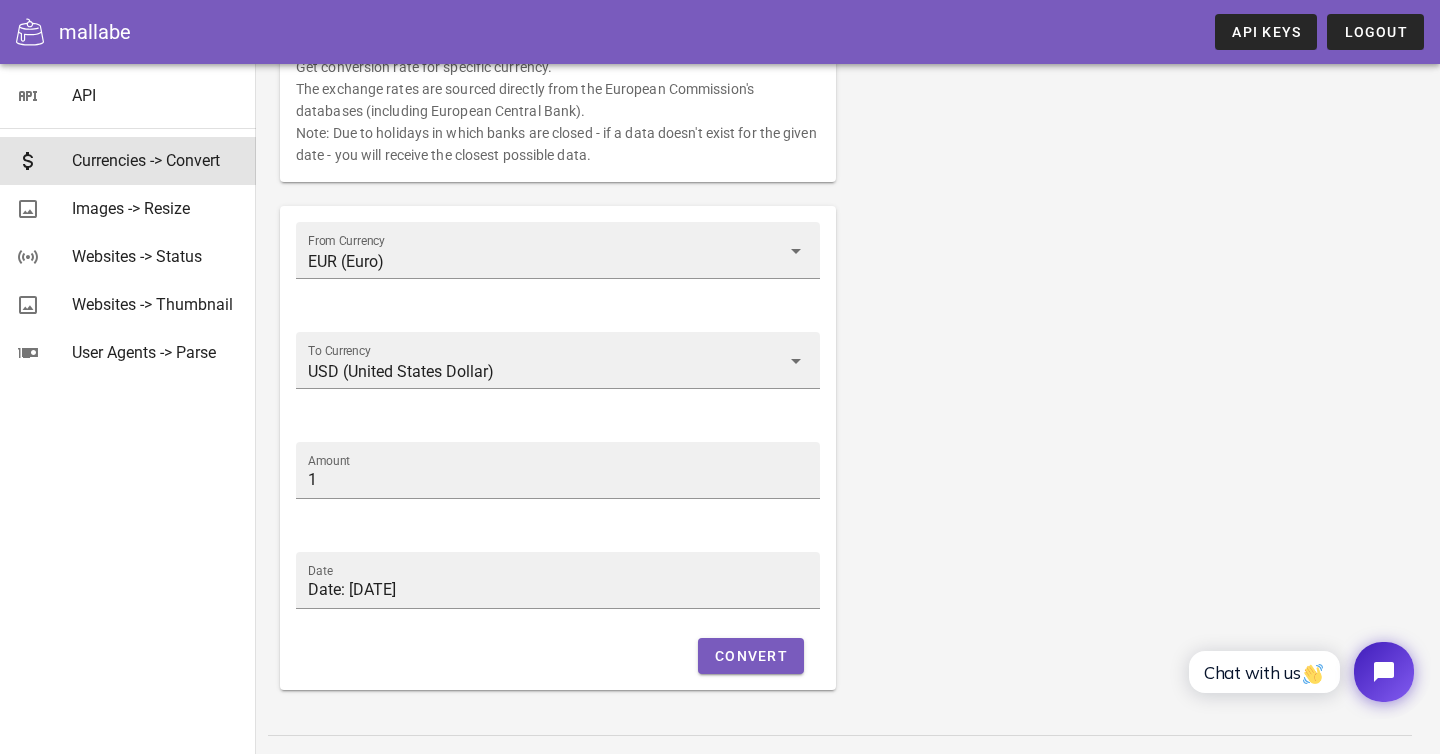 scroll, scrollTop: 144, scrollLeft: 0, axis: vertical 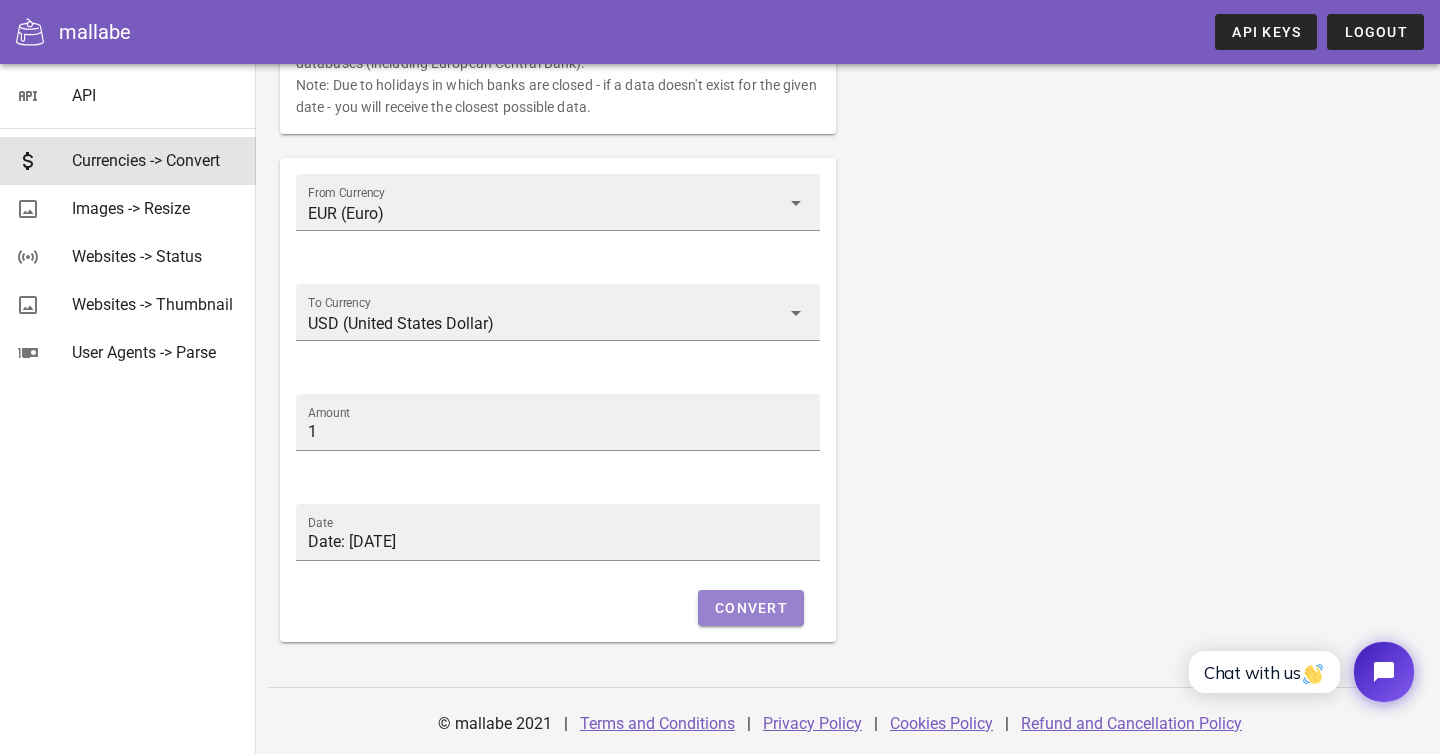 click on "Convert" at bounding box center (751, 608) 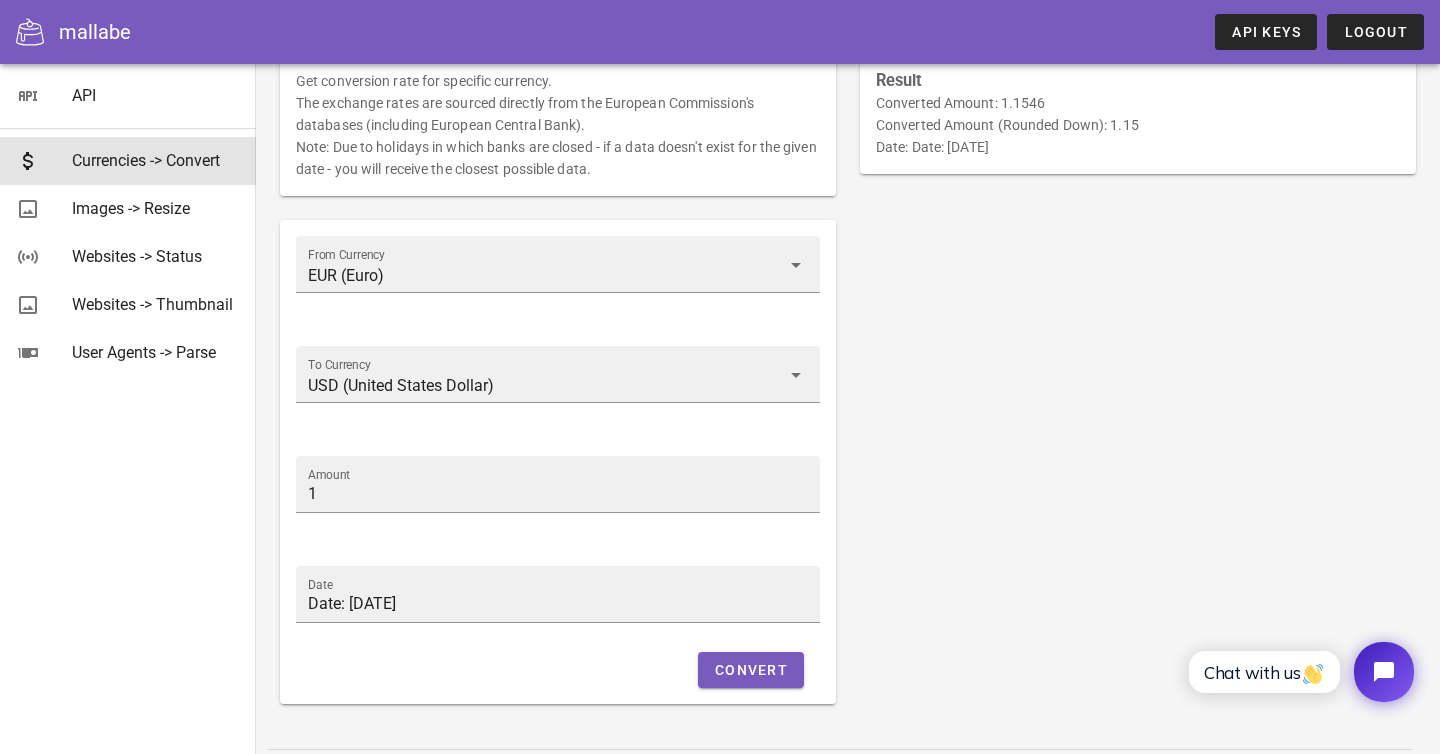scroll, scrollTop: 144, scrollLeft: 0, axis: vertical 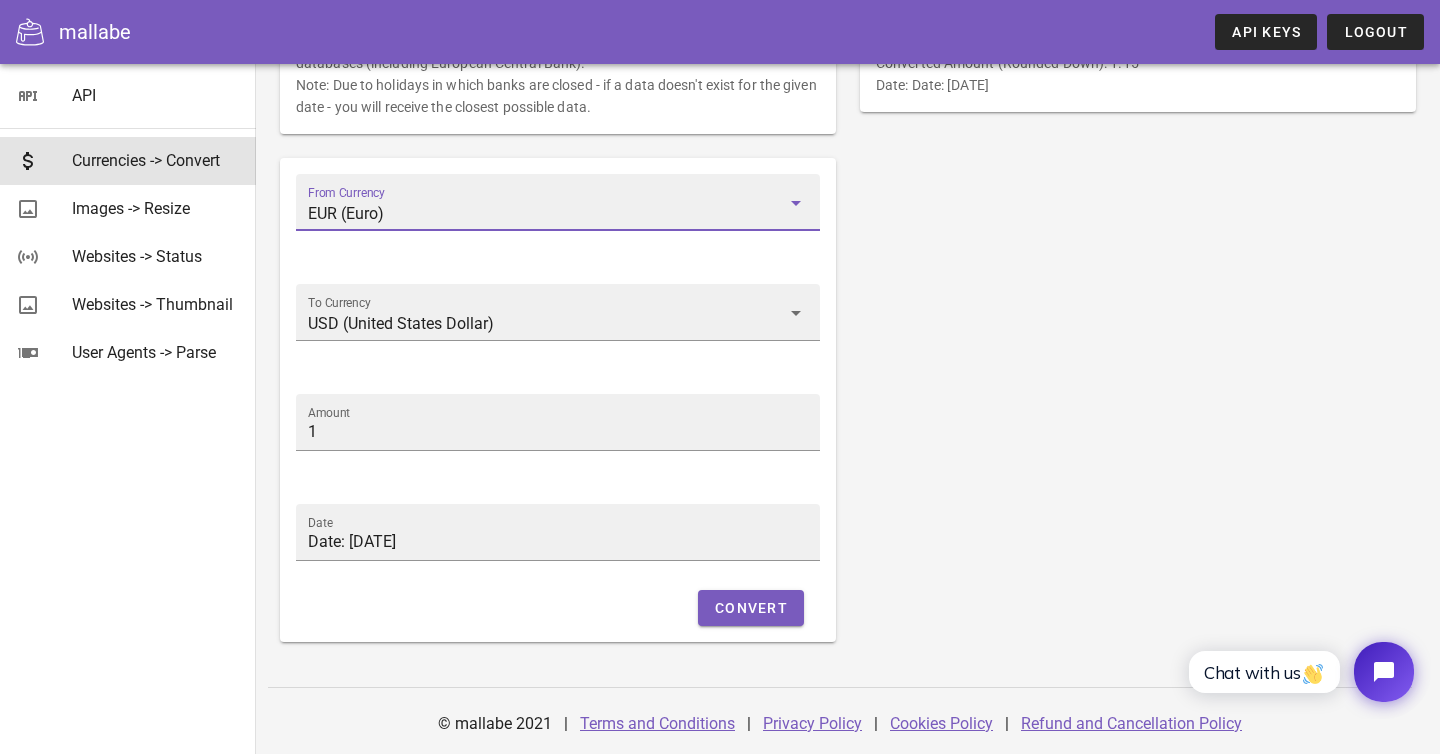 click on "EUR (Euro)" at bounding box center [544, 214] 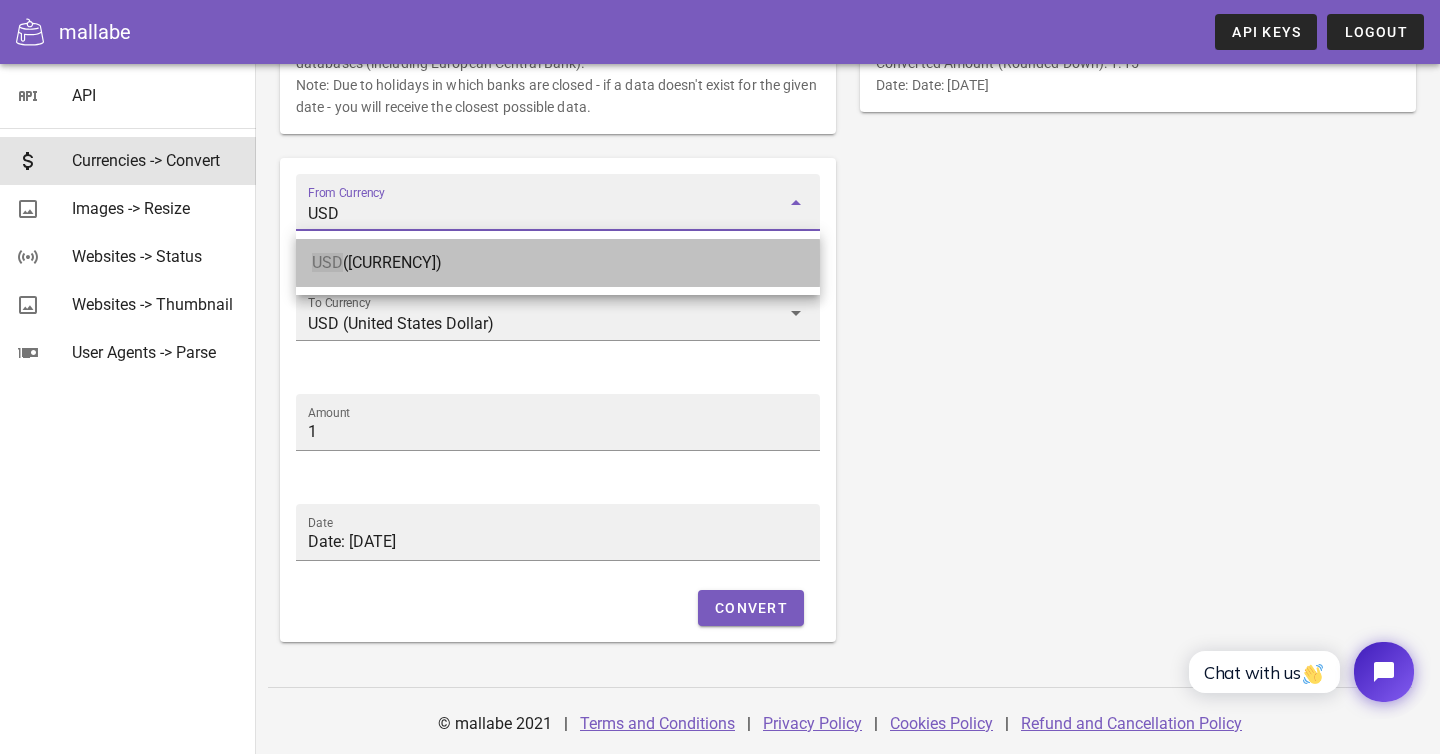 click on "USD ([CURRENCY])" at bounding box center [558, 262] 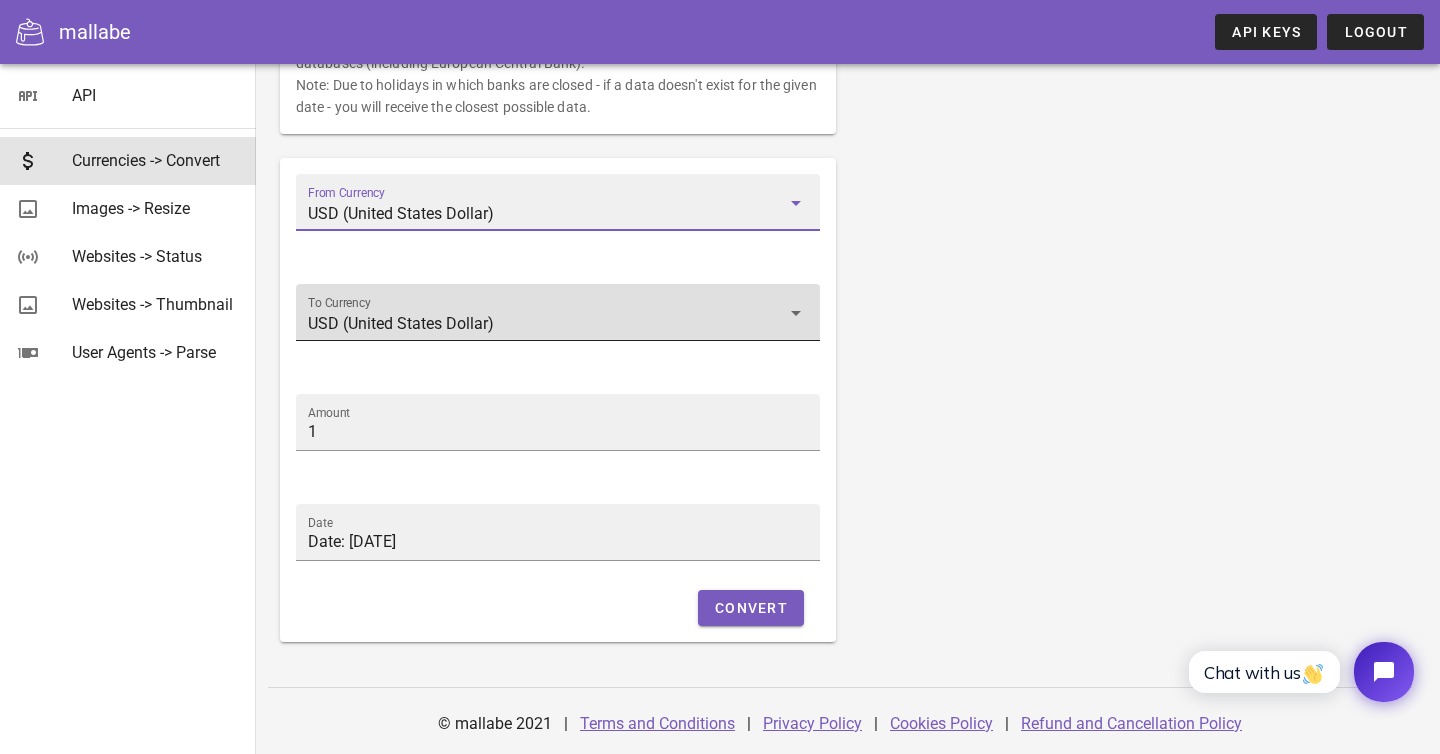 type on "USD (United States Dollar)" 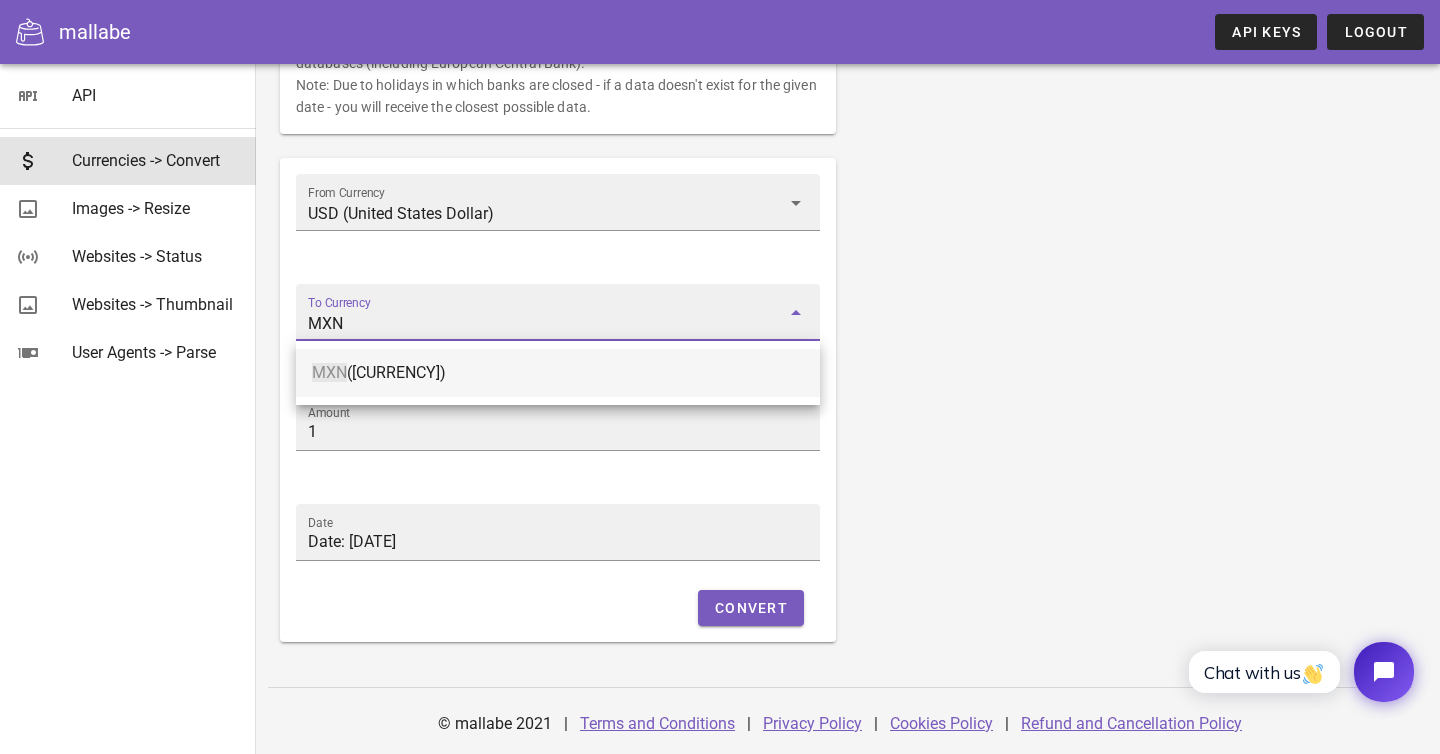 click on "MXN ([CURRENCY])" at bounding box center [558, 372] 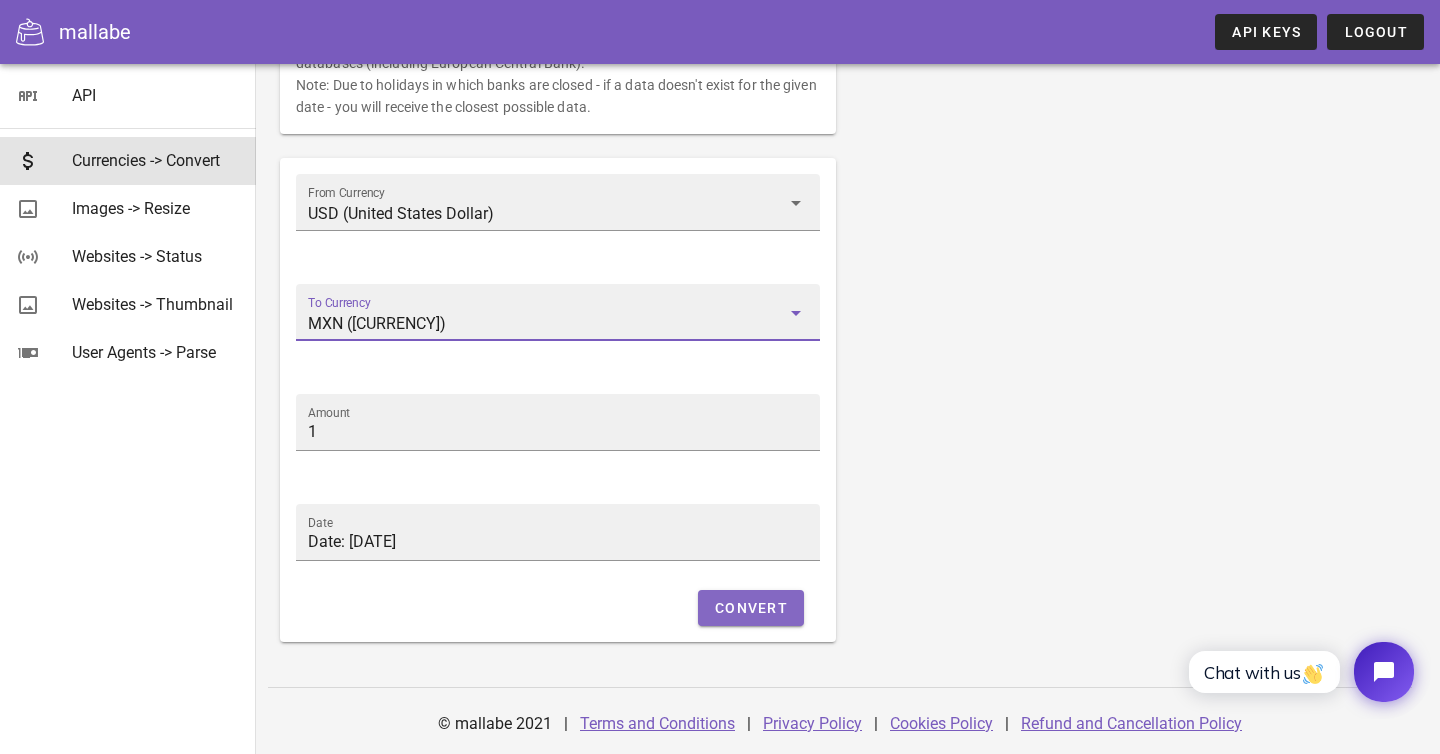 type on "MXN ([CURRENCY])" 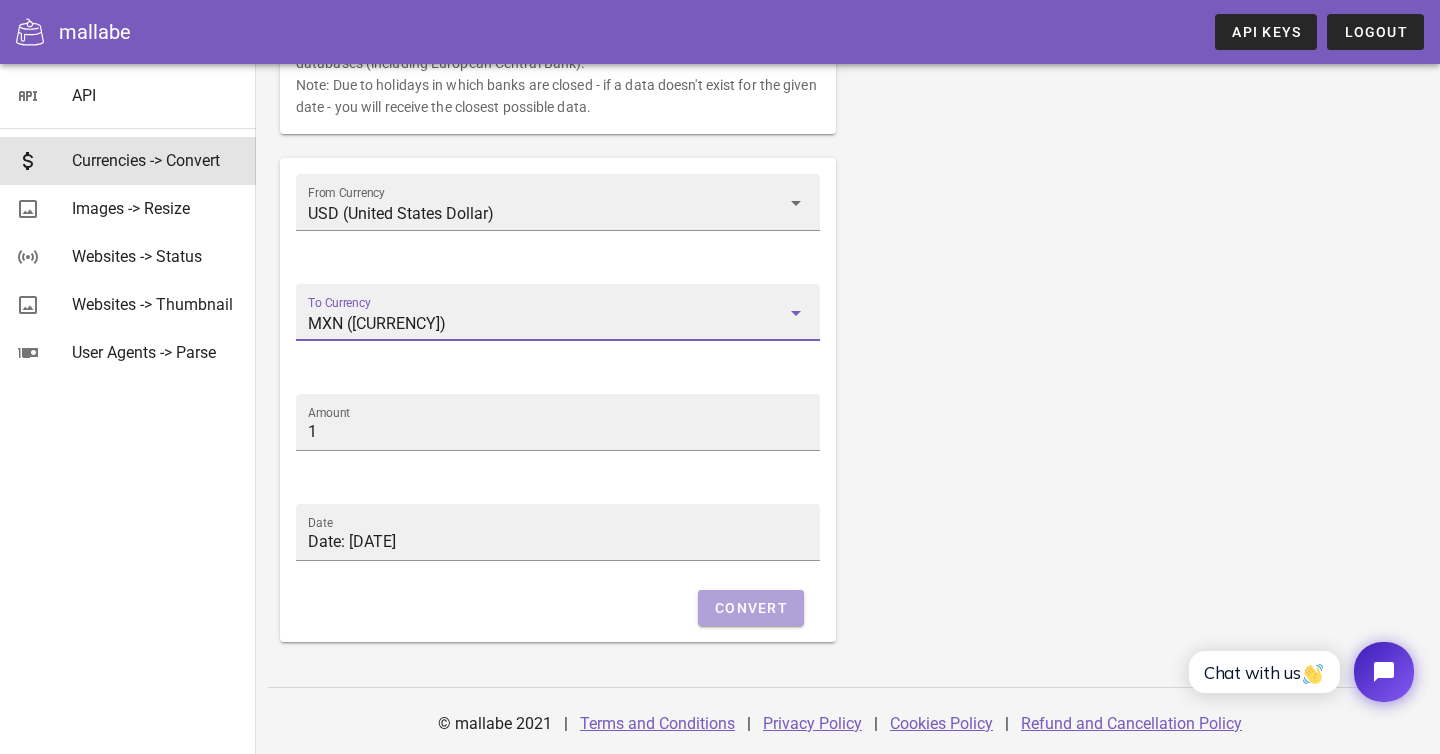 click on "Convert" at bounding box center [751, 608] 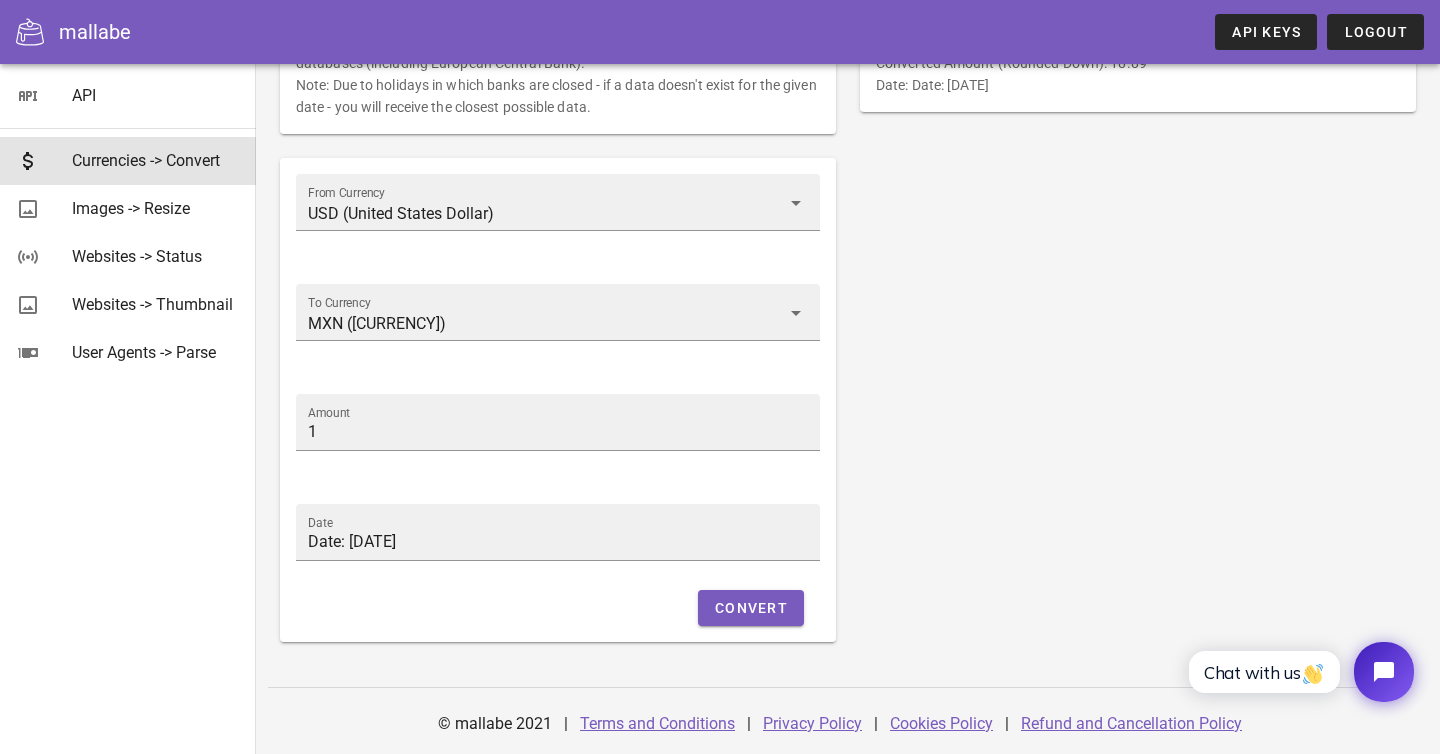 click on "Result   Converted Amount:   18.894   Converted Amount (Rounded Down):   18.89   Date:   2025-08-05" at bounding box center [1138, 317] 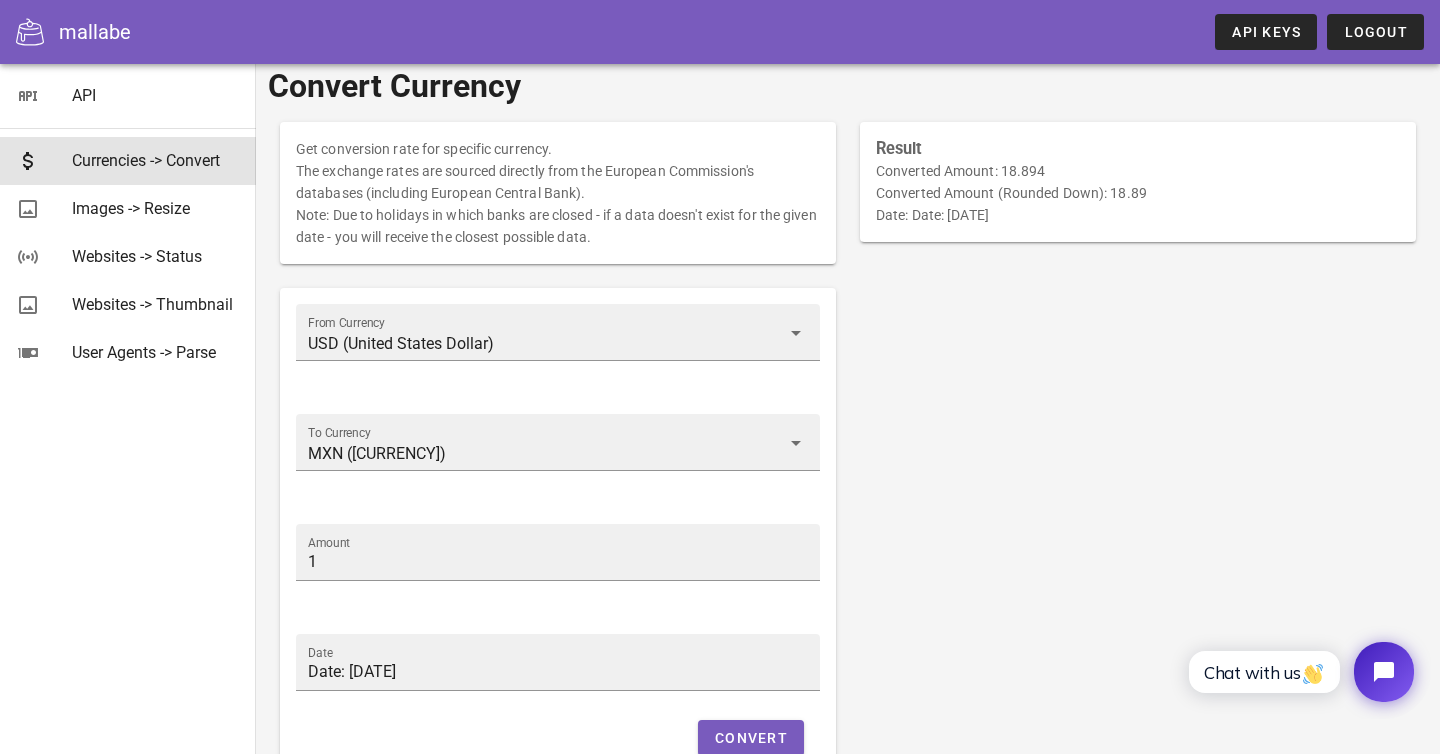 scroll, scrollTop: 0, scrollLeft: 0, axis: both 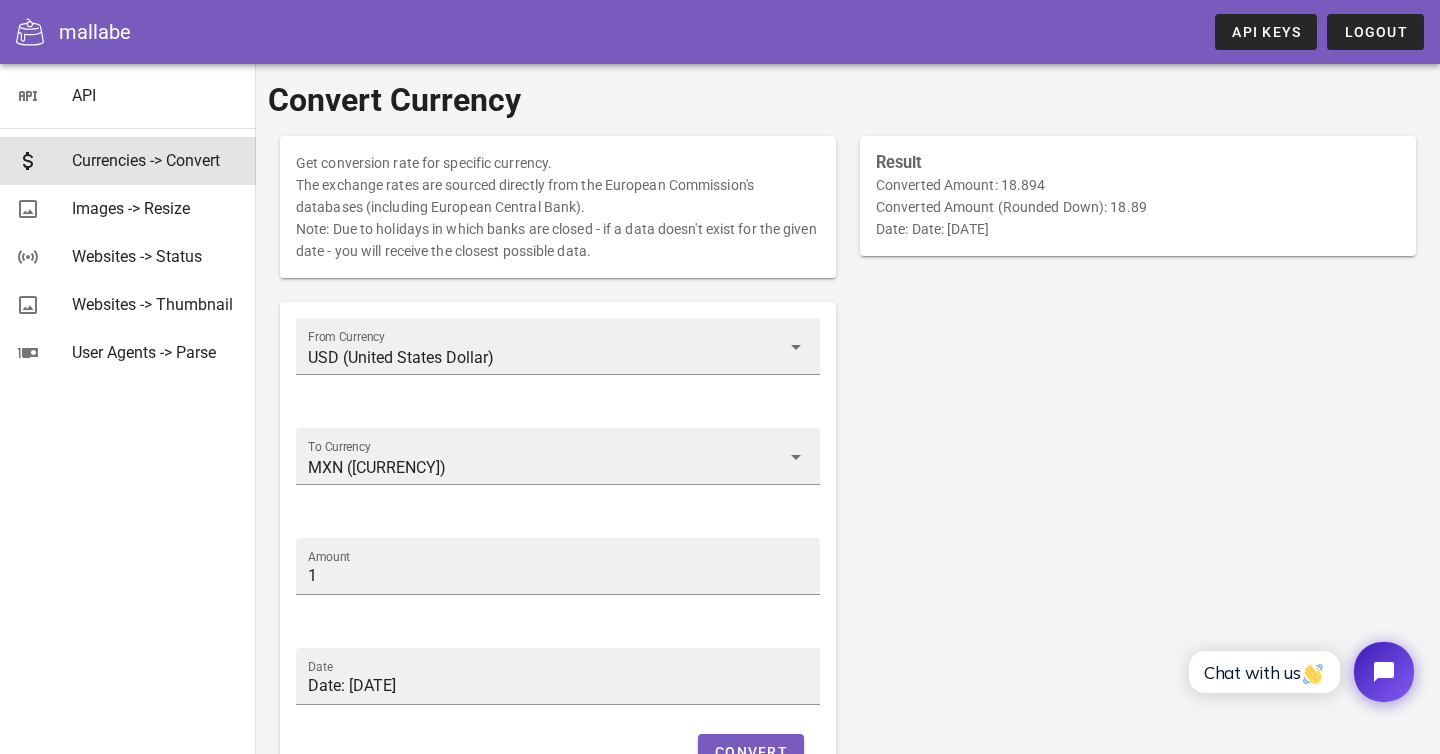 click on "Result   Converted Amount:   18.894   Converted Amount (Rounded Down):   18.89   Date:   2025-08-05" at bounding box center [1138, 461] 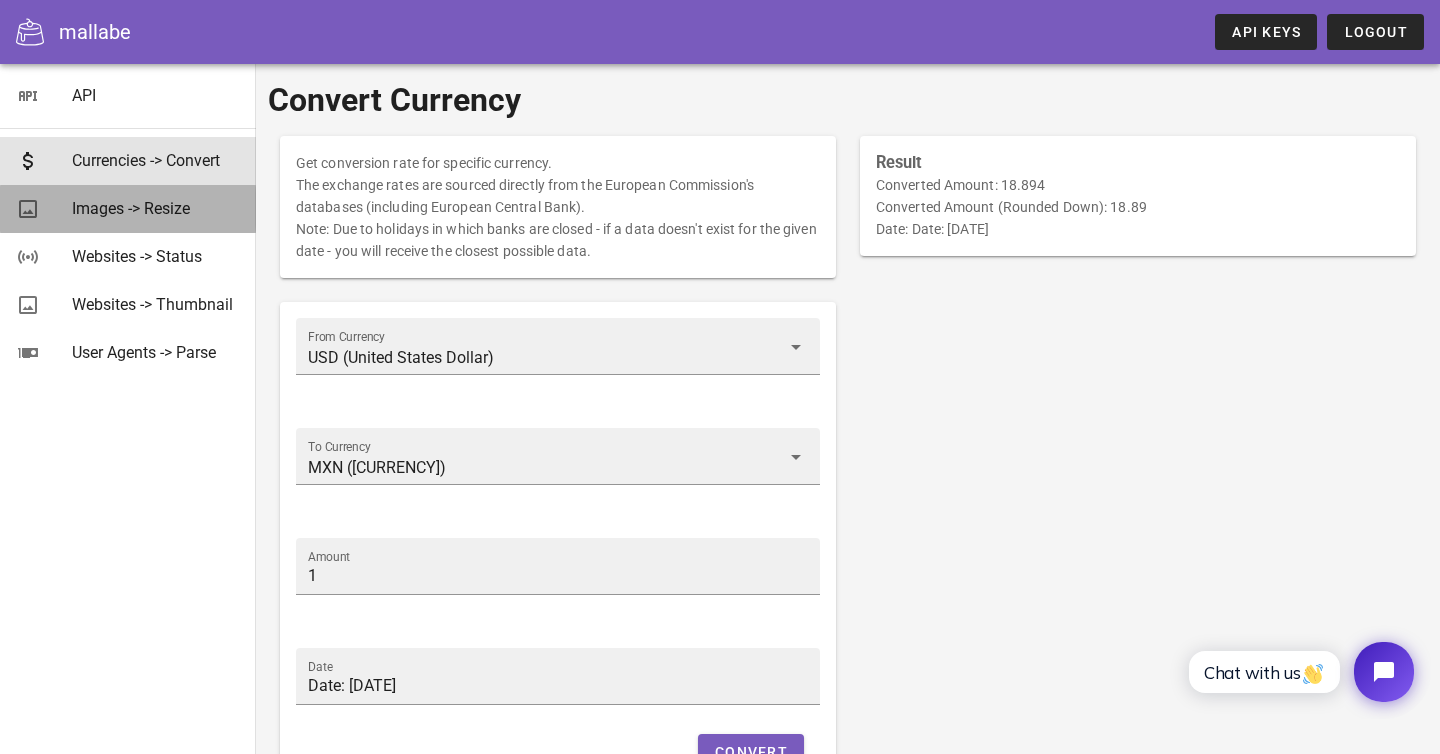 click on "Images -> Resize" at bounding box center [156, 208] 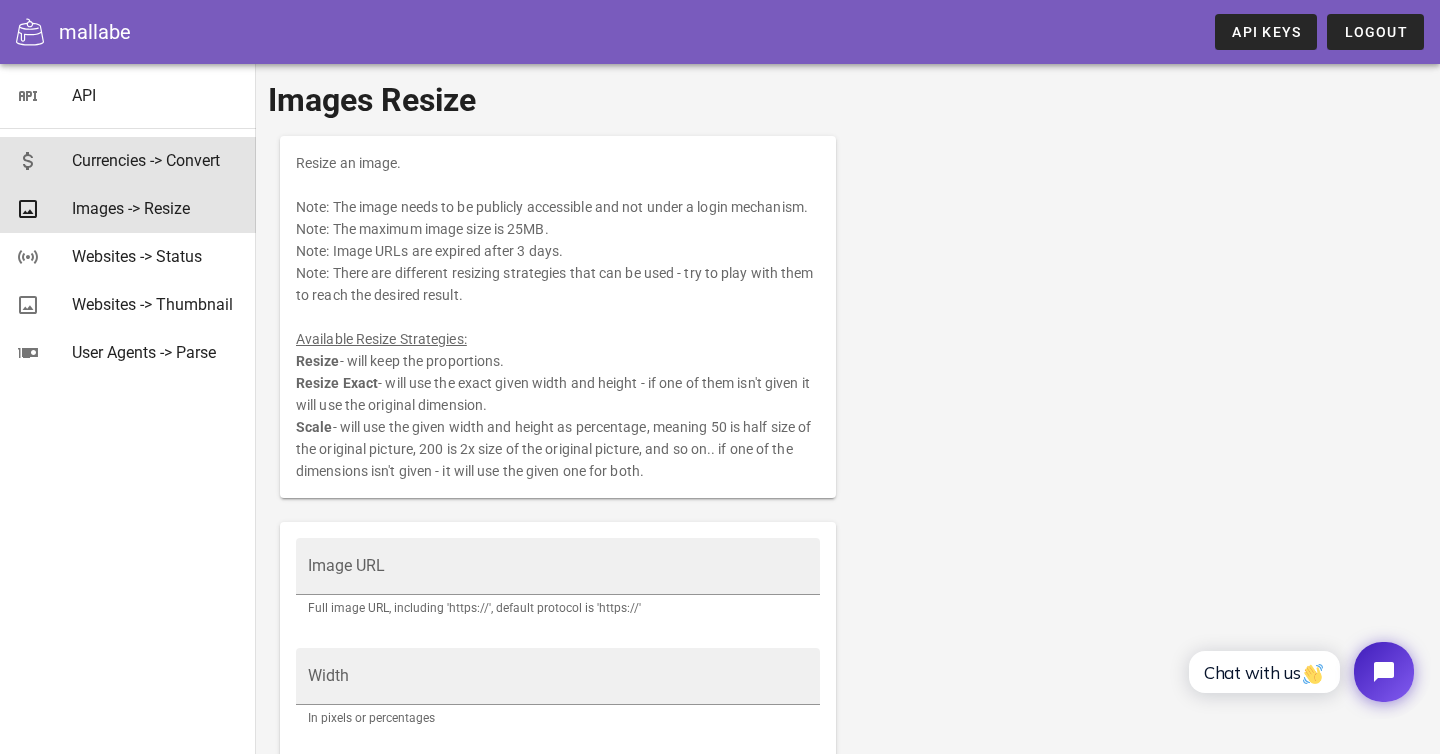click on "Currencies -> Convert" at bounding box center (156, 160) 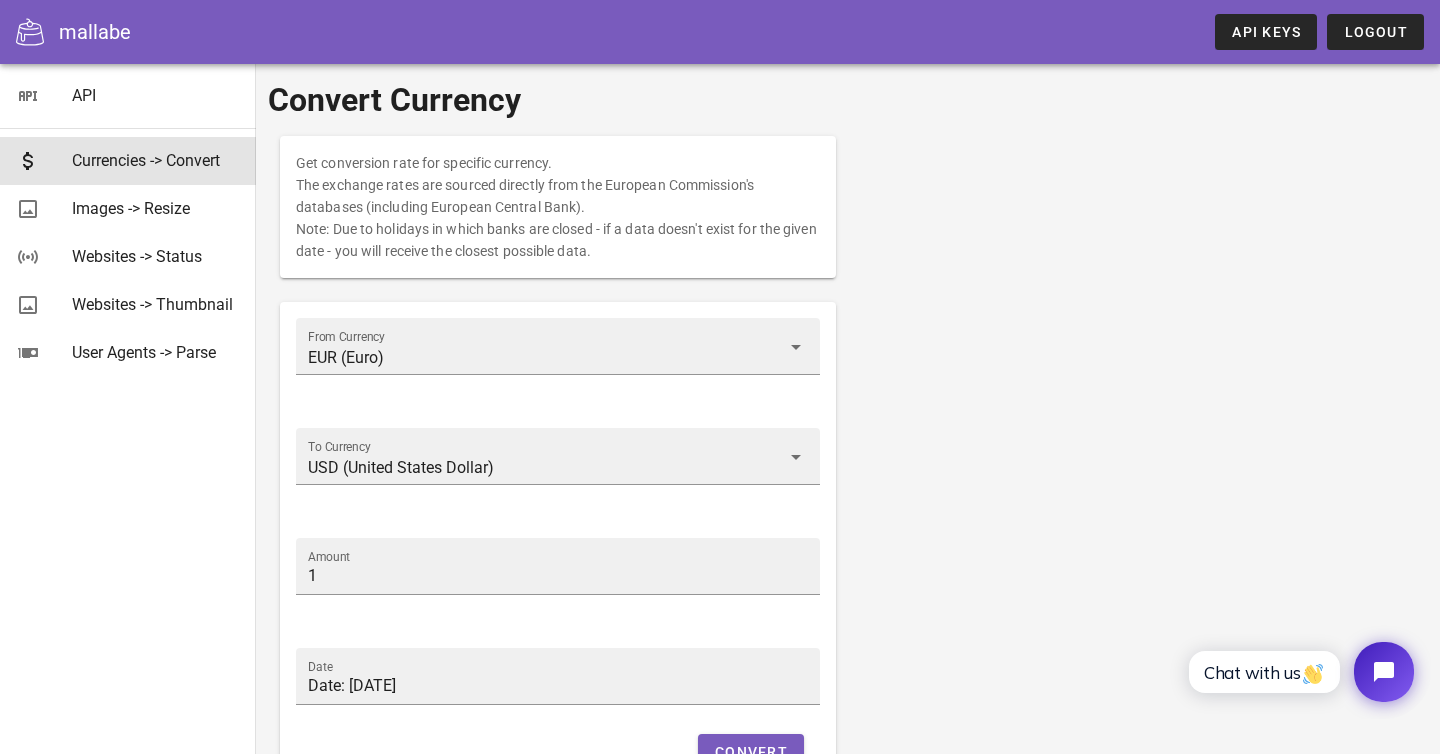 click on "Get conversion rate for specific currency.
The exchange rates are sourced directly from the European Commission's databases (including European Central Bank).
Note: Due to holidays in which banks are closed - if a data doesn't exist for the given date - you will receive the closest possible data.
From Currency EUR ([CURRENCY])   To Currency USD ([CURRENCY])   Amount 1   Date [DATE]
Convert" at bounding box center [848, 461] 